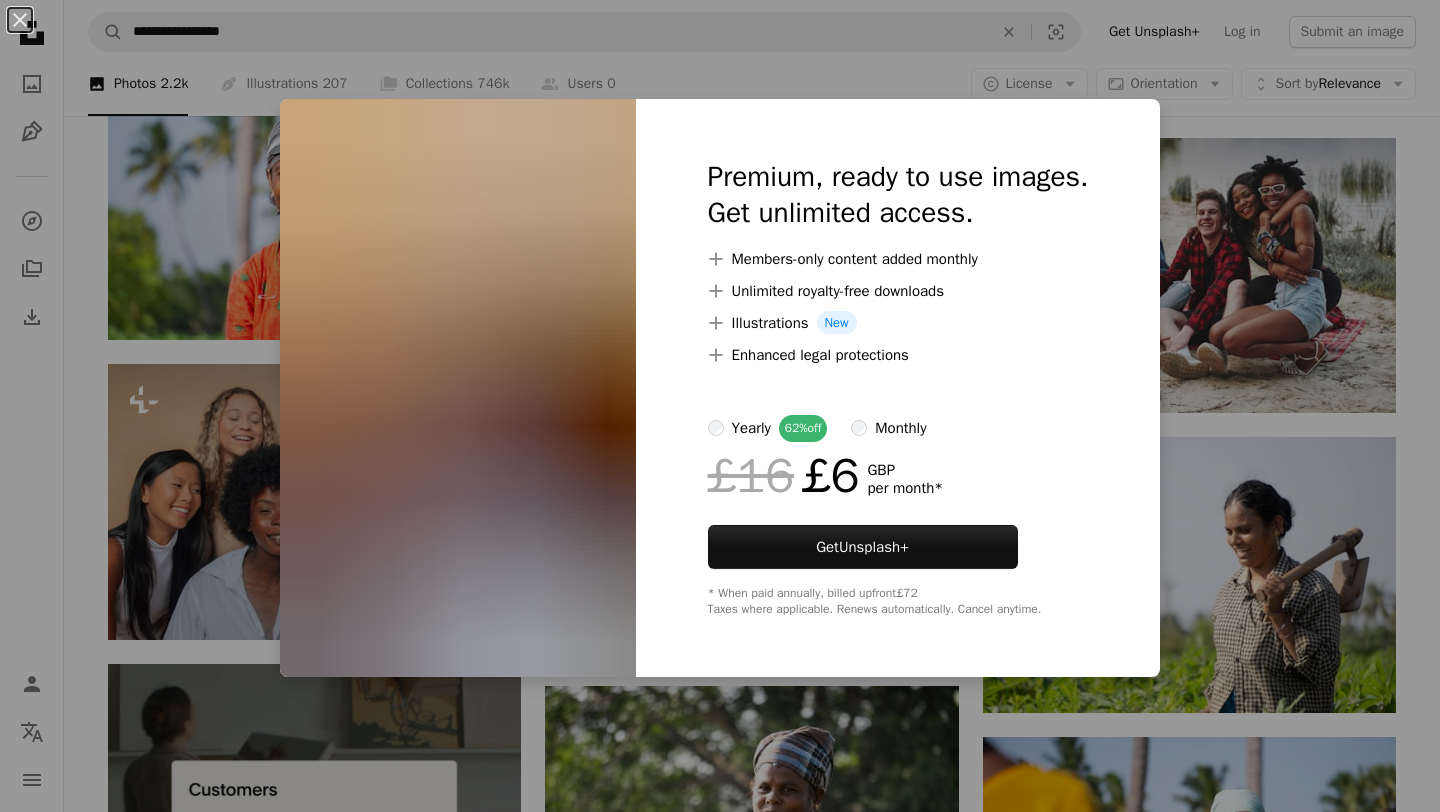 scroll, scrollTop: 3451, scrollLeft: 0, axis: vertical 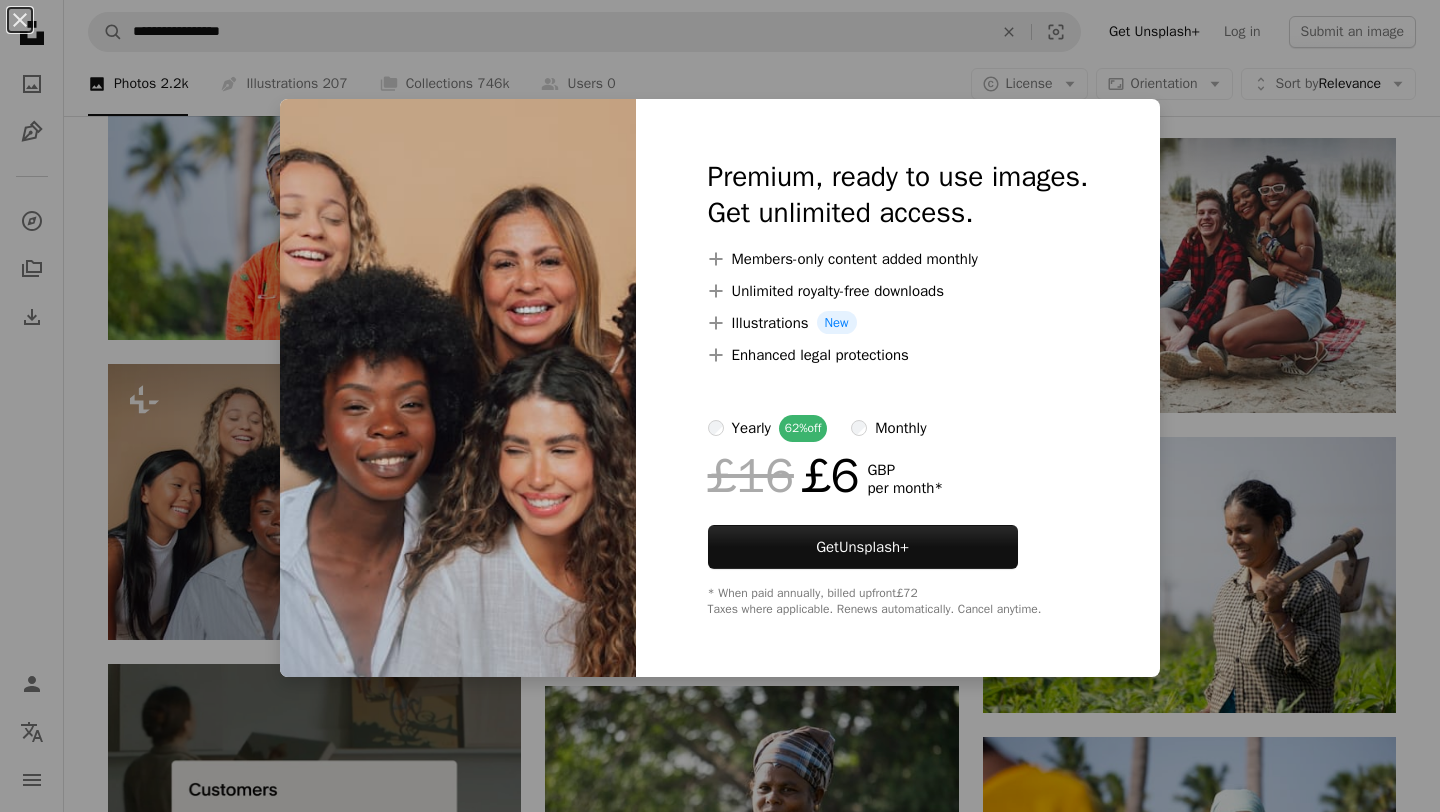 click on "An X shape Premium, ready to use images. Get unlimited access. A plus sign Members-only content added monthly A plus sign Unlimited royalty-free downloads A plus sign Illustrations  New A plus sign Enhanced legal protections yearly 62%  off monthly £16   £6 GBP per month * Get  Unsplash+ * When paid annually, billed upfront  £72 Taxes where applicable. Renews automatically. Cancel anytime." at bounding box center (720, 406) 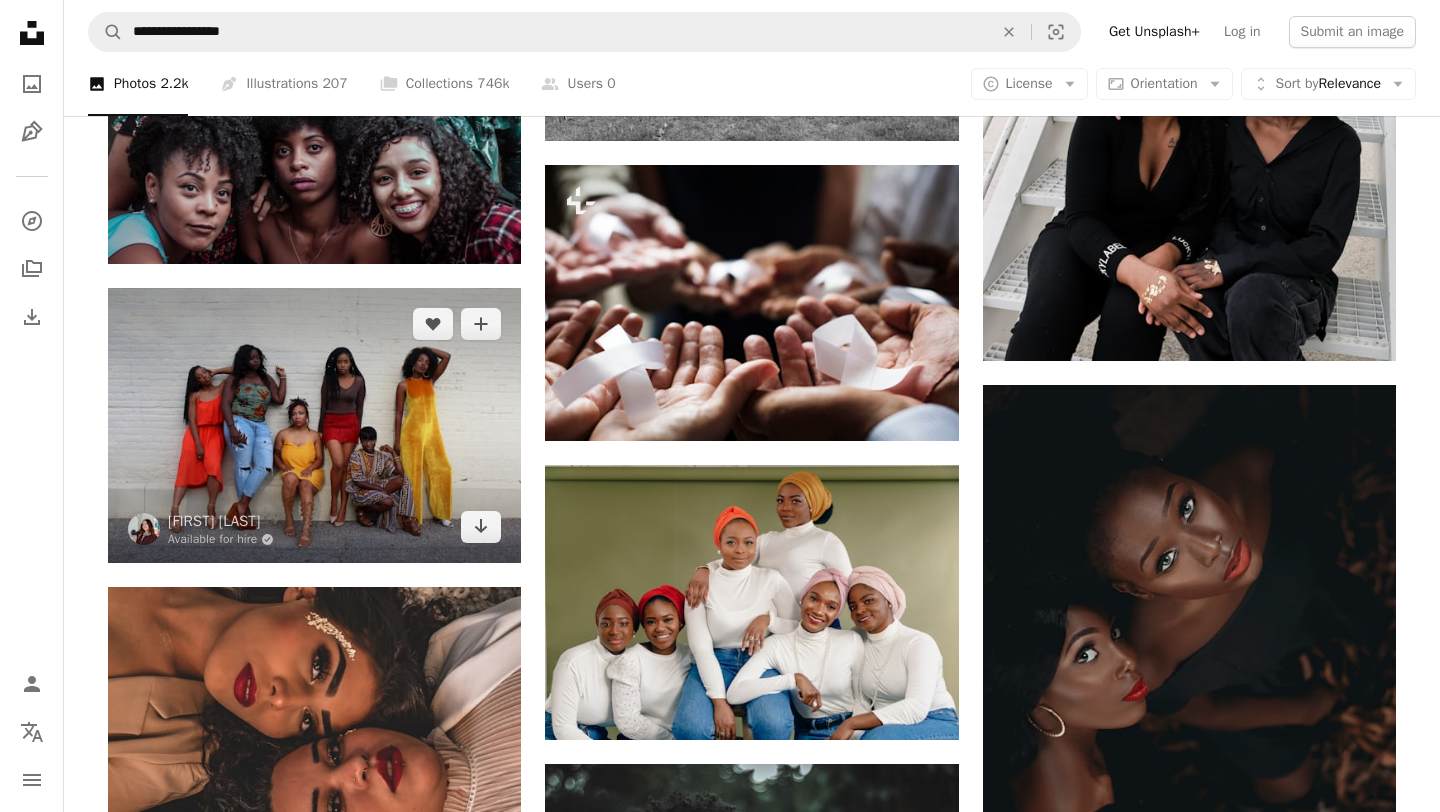 scroll, scrollTop: 6266, scrollLeft: 0, axis: vertical 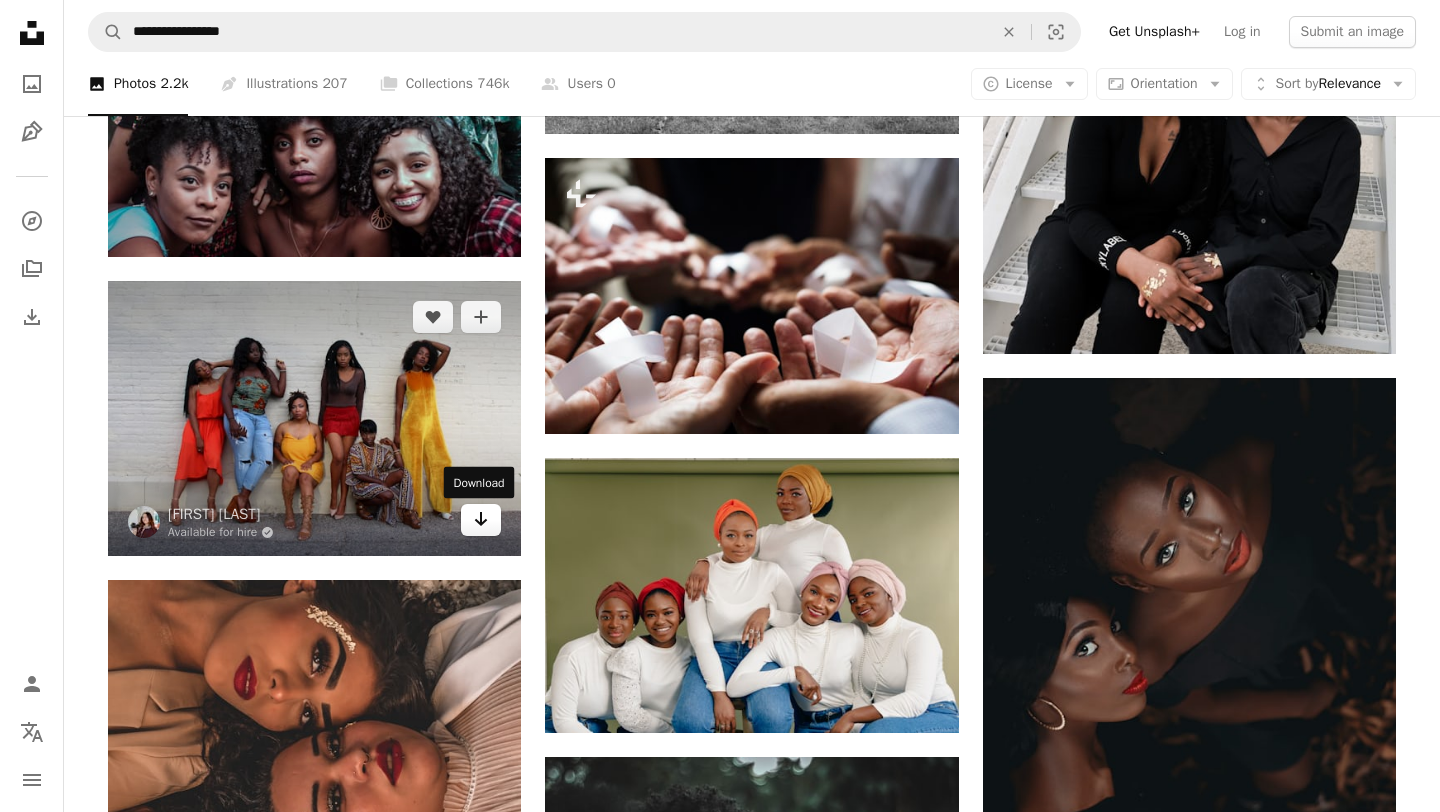 click on "Arrow pointing down" 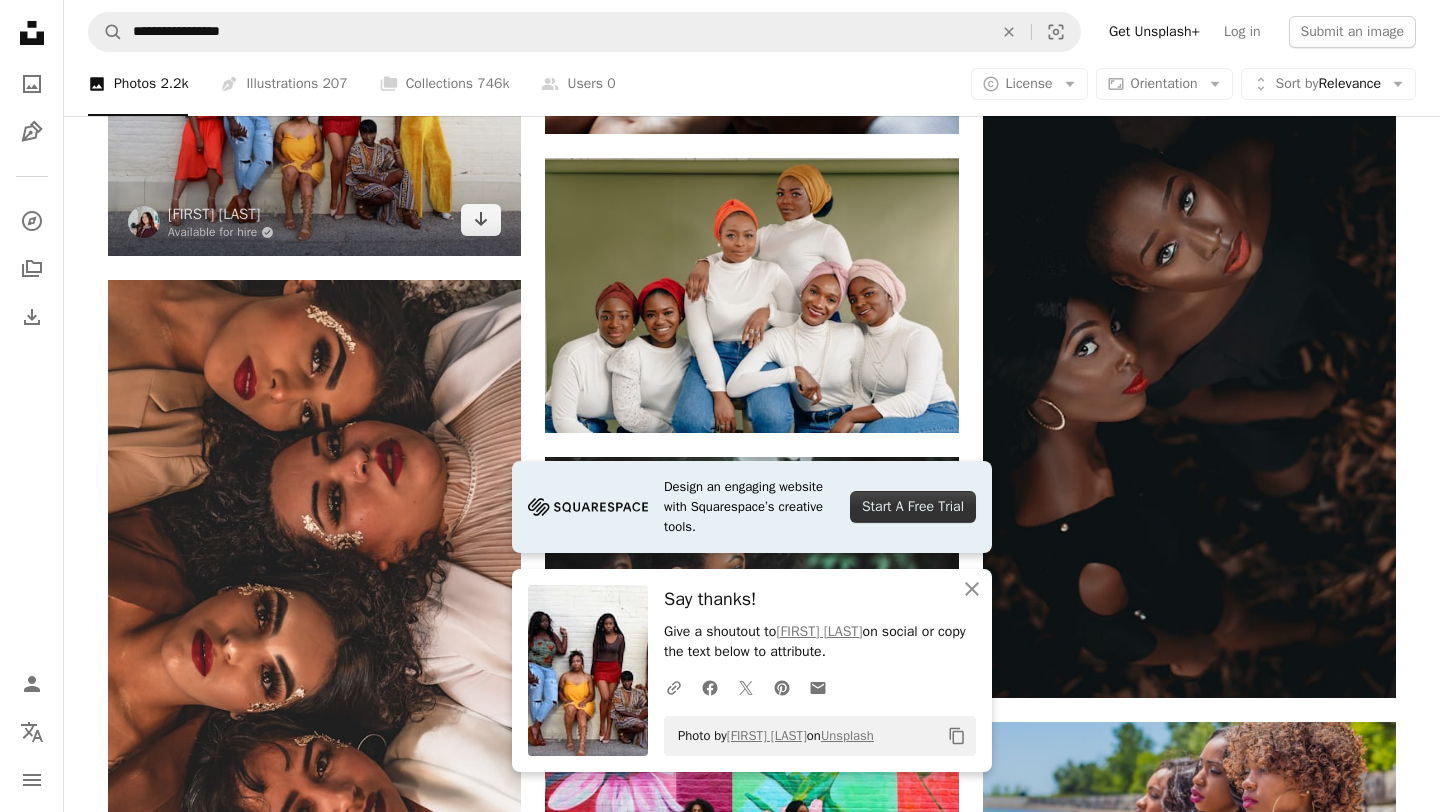 scroll, scrollTop: 6929, scrollLeft: 0, axis: vertical 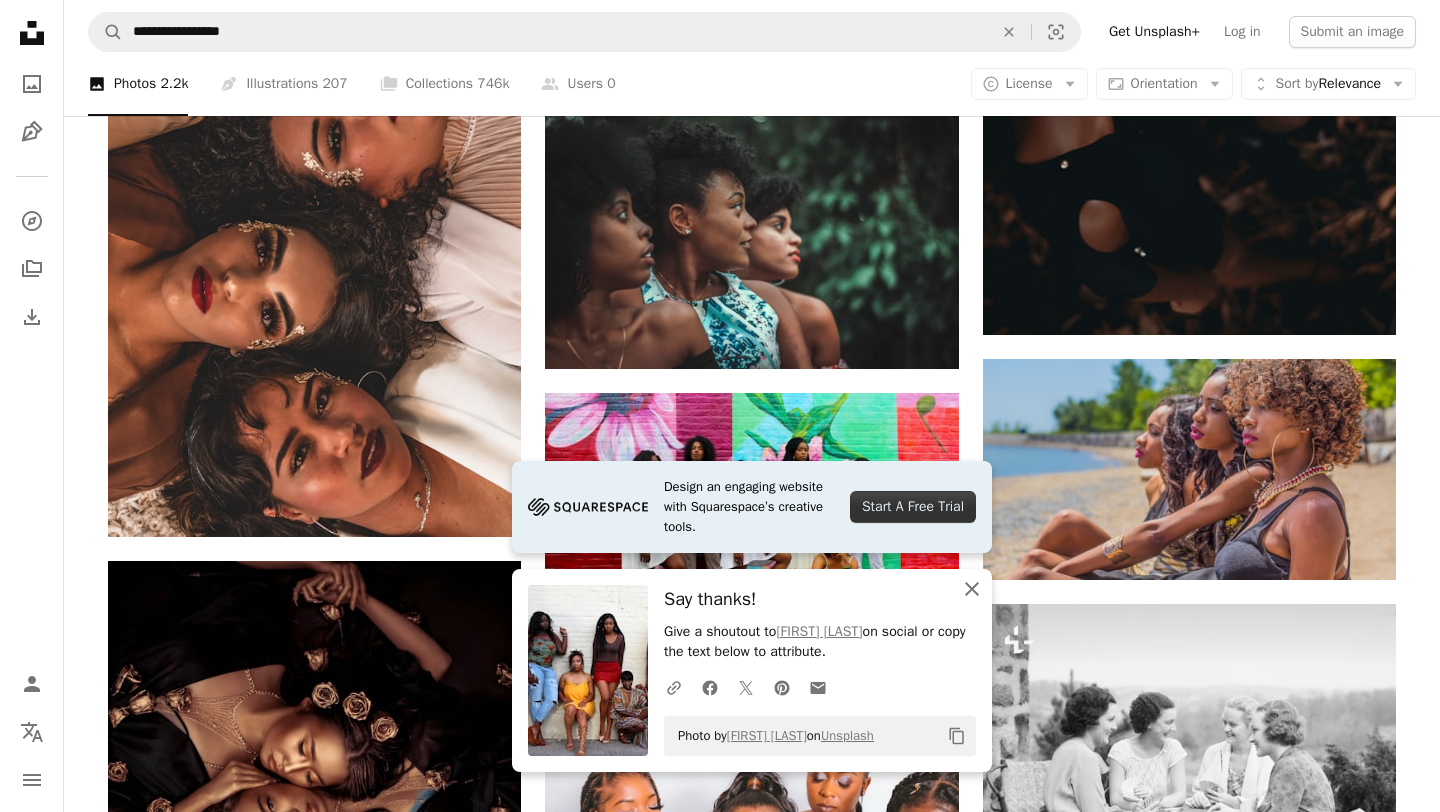 click on "An X shape" 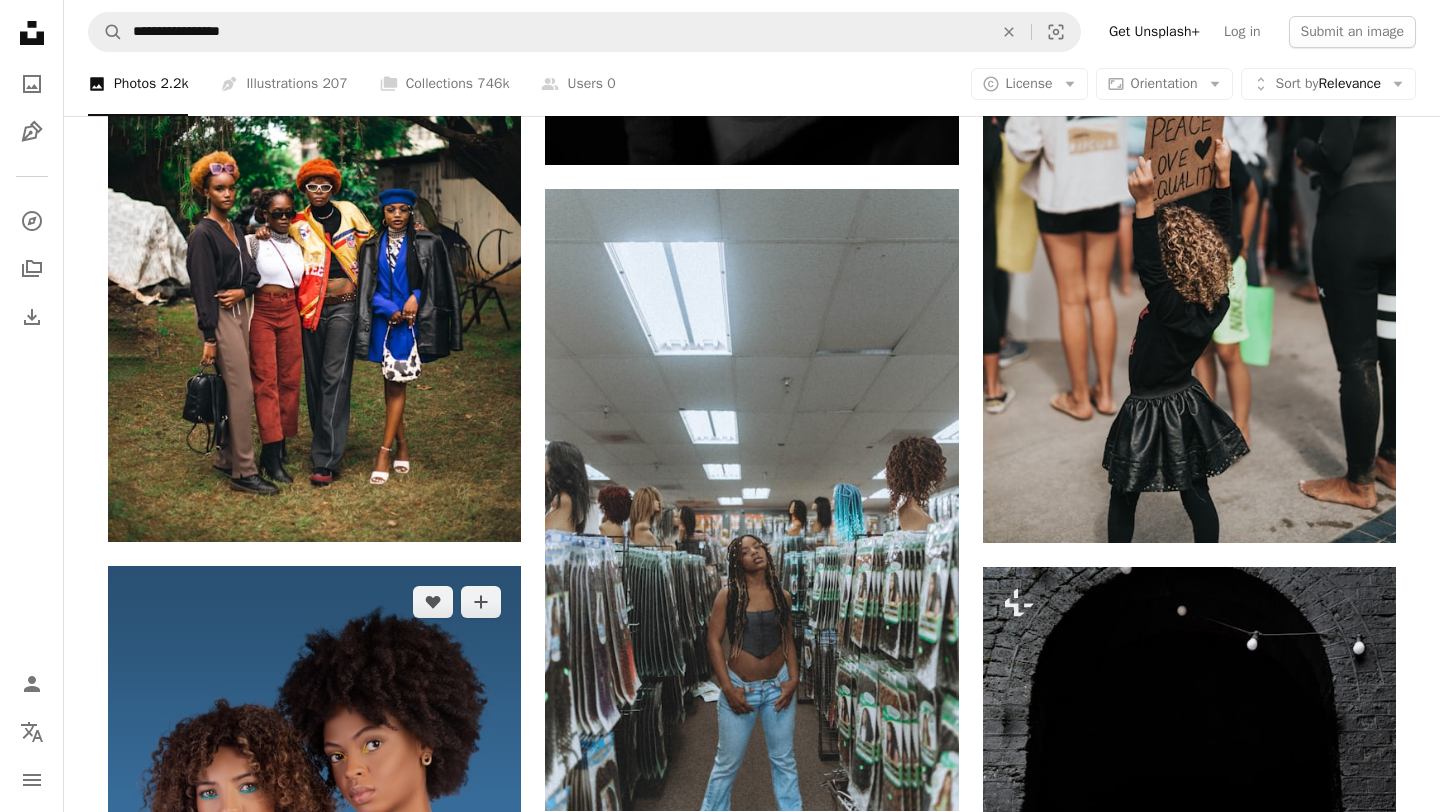 scroll, scrollTop: 14495, scrollLeft: 0, axis: vertical 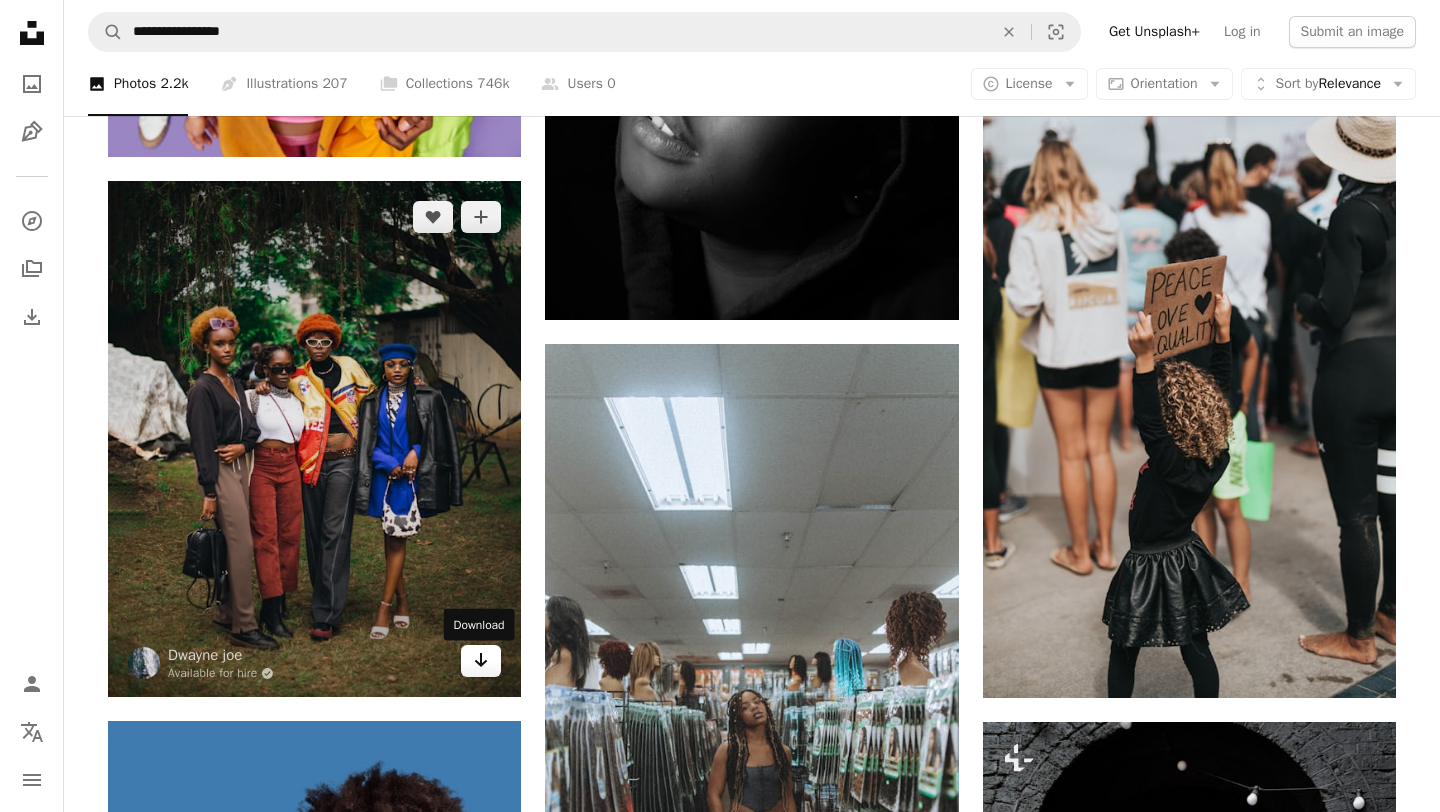 click on "Arrow pointing down" 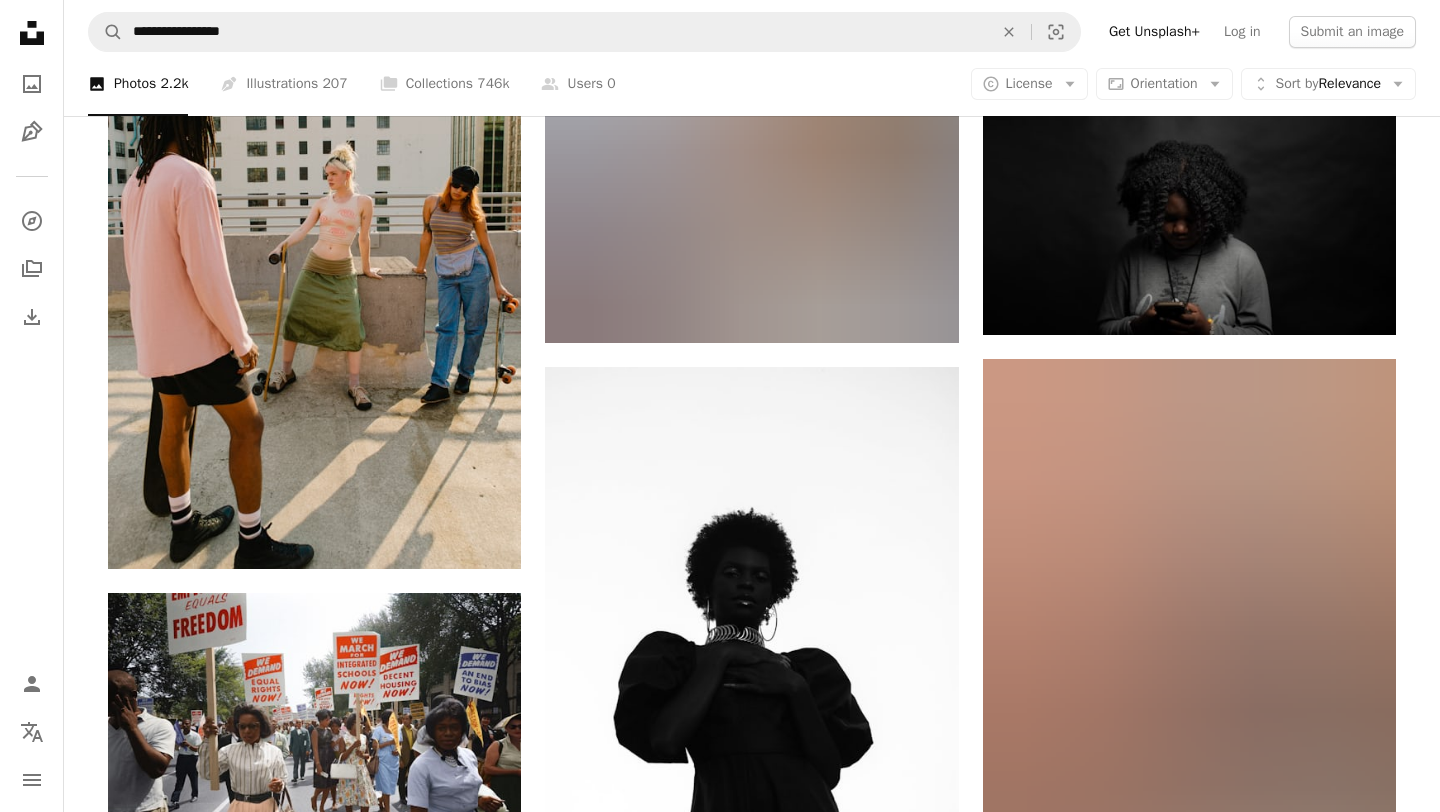 scroll, scrollTop: 21340, scrollLeft: 0, axis: vertical 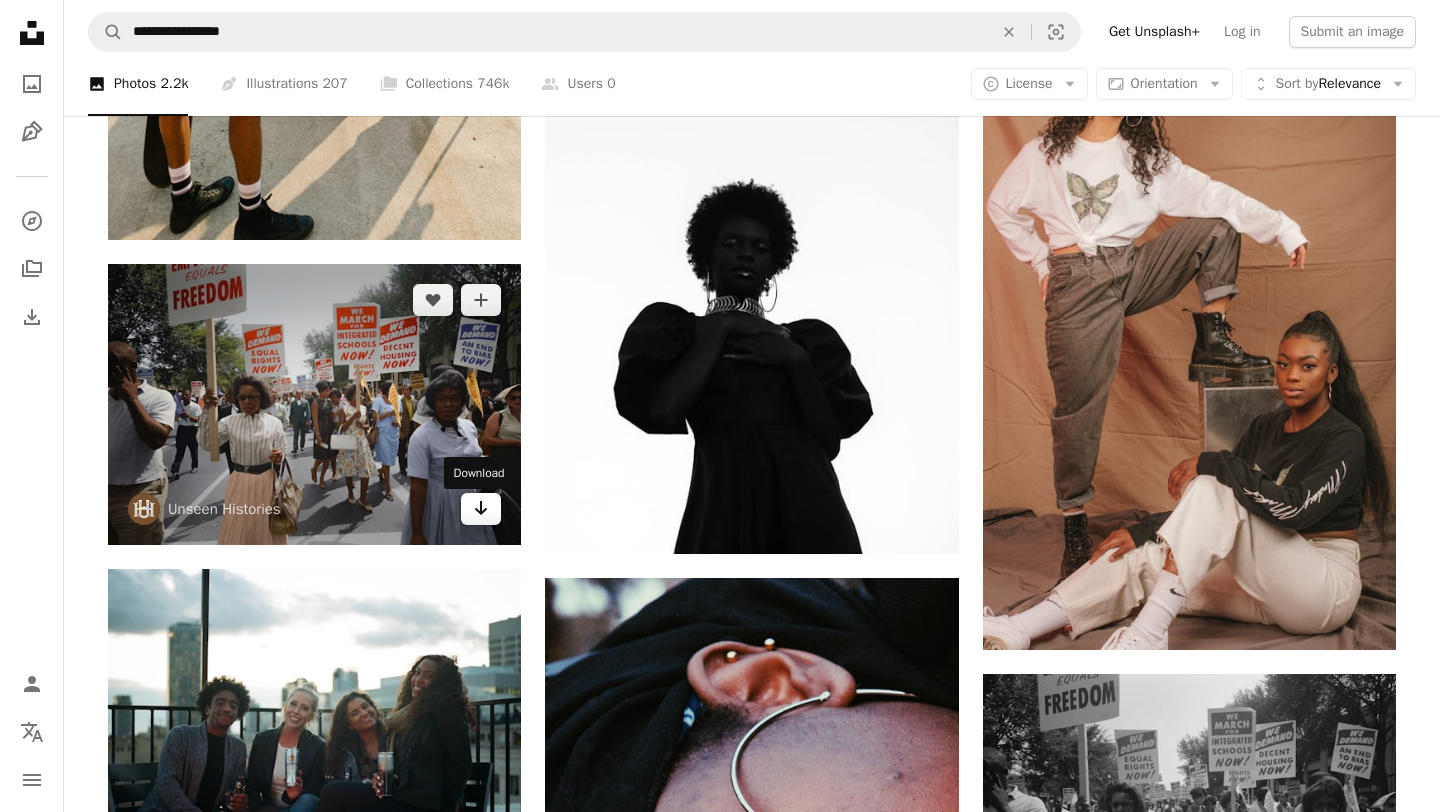 click on "Arrow pointing down" 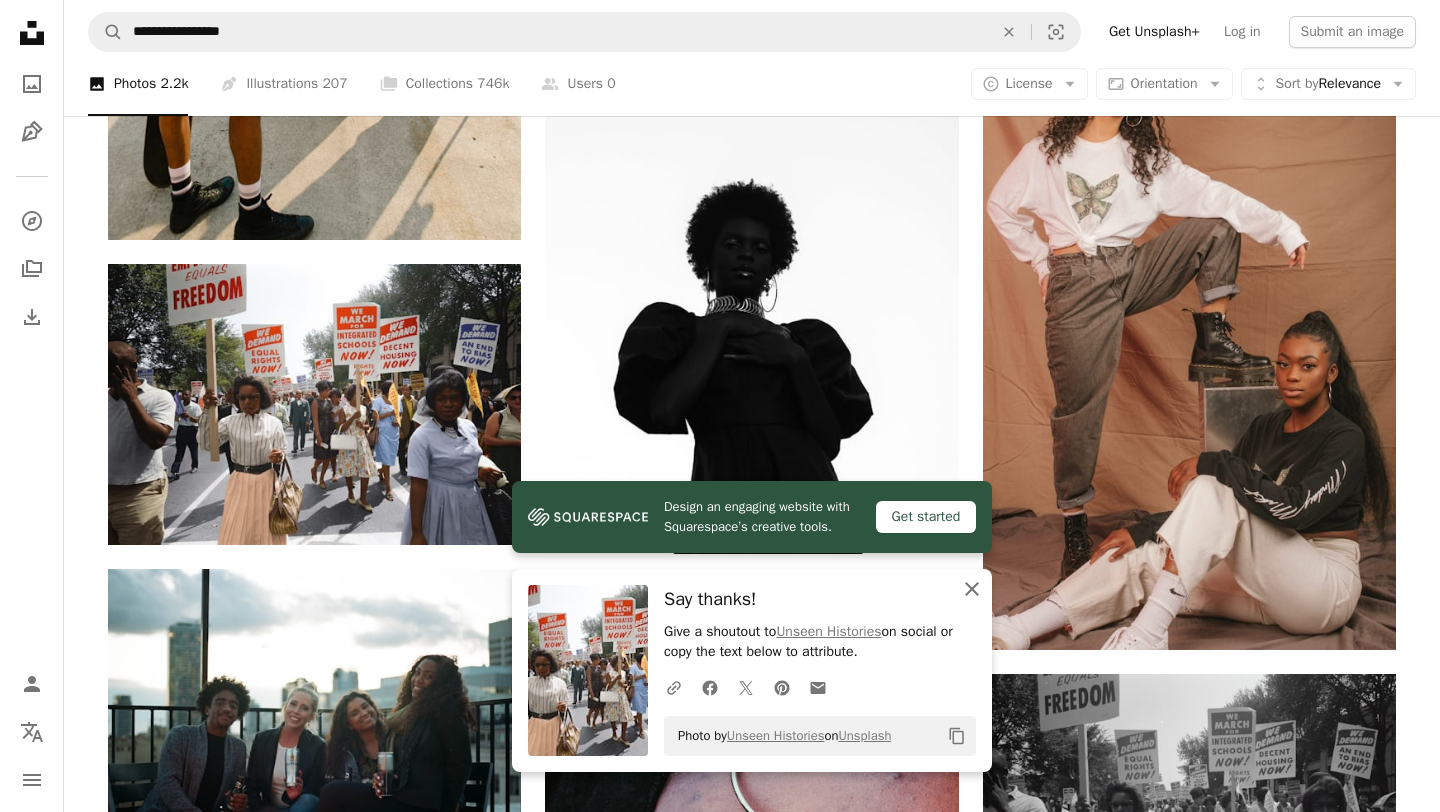 click 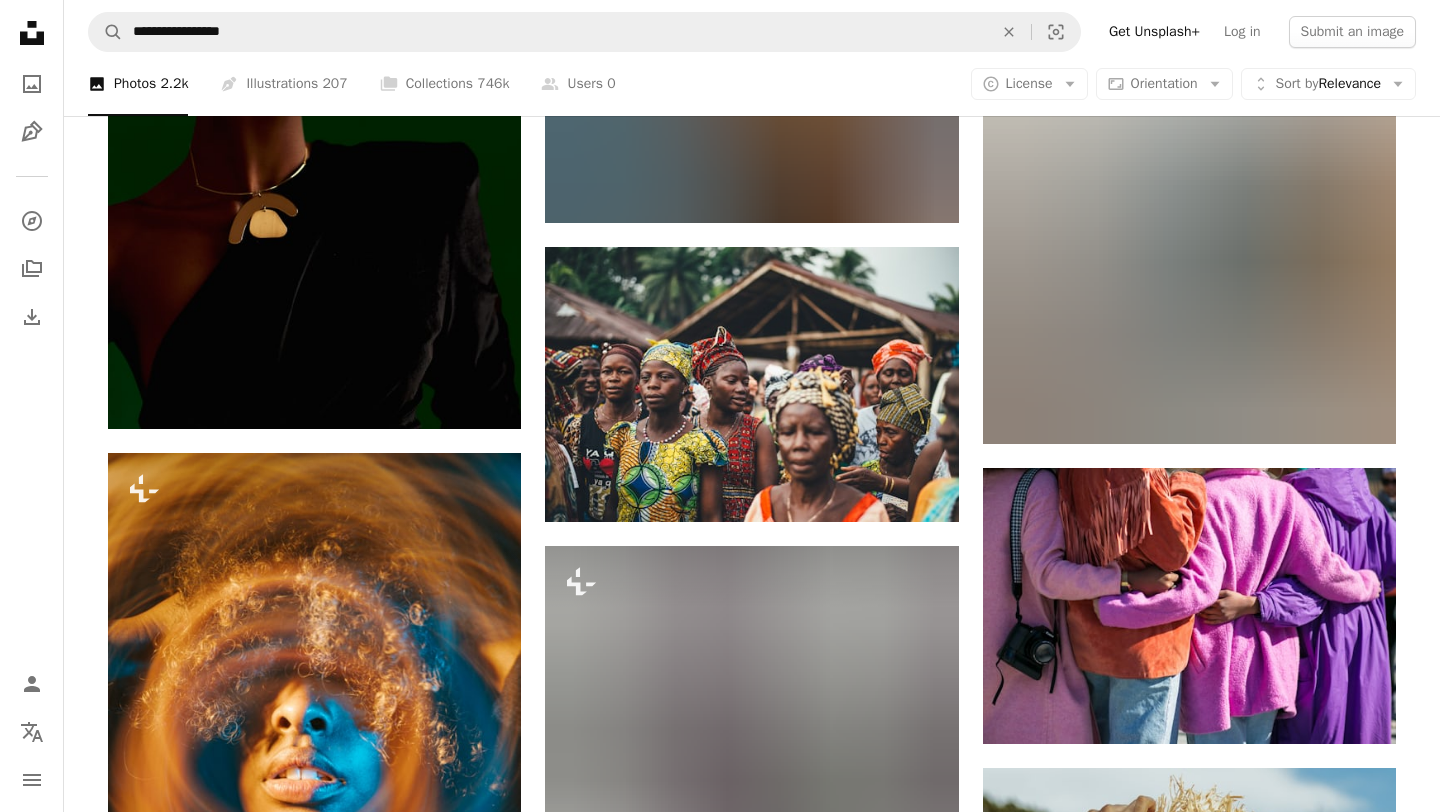 scroll, scrollTop: 31426, scrollLeft: 0, axis: vertical 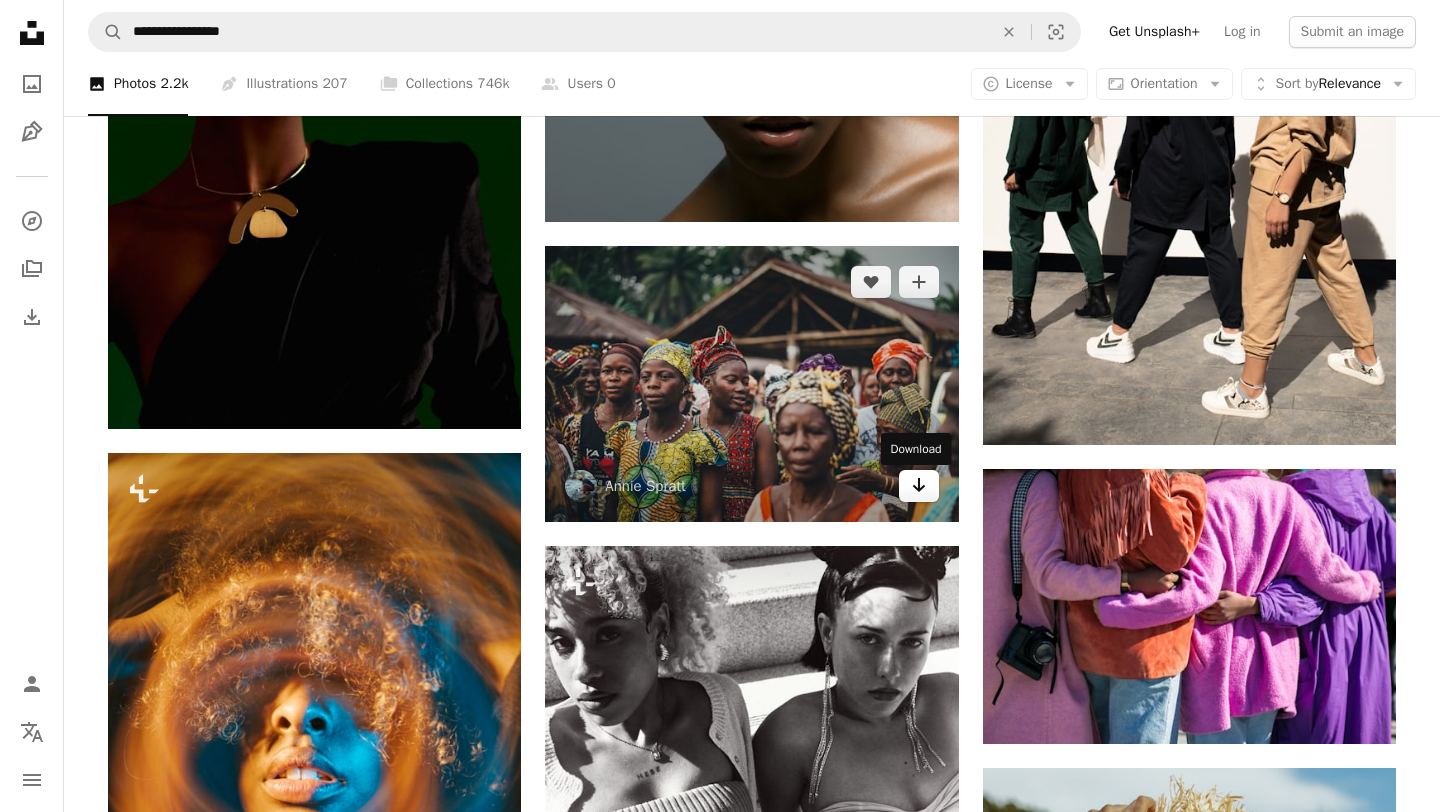 click on "Arrow pointing down" 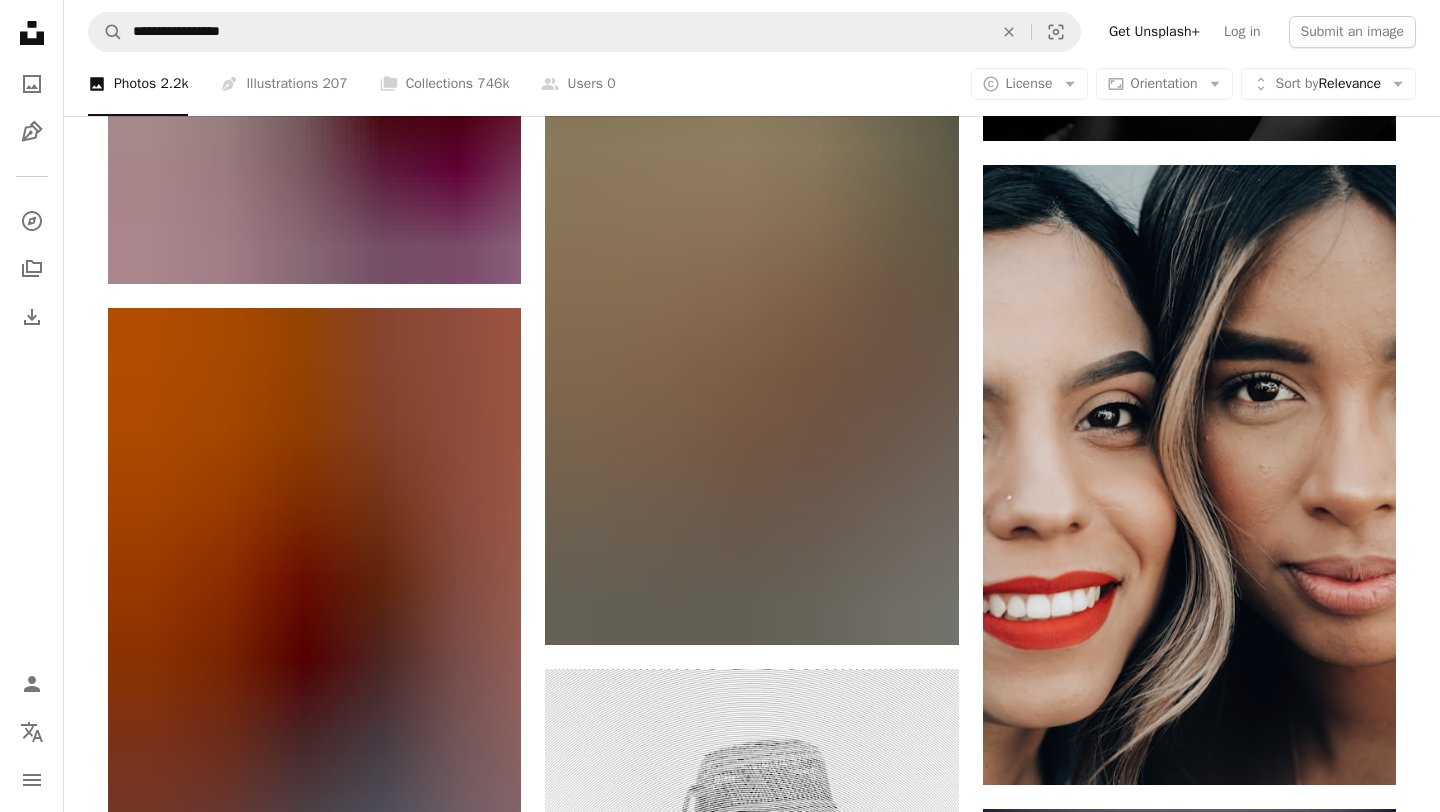 scroll, scrollTop: 33908, scrollLeft: 0, axis: vertical 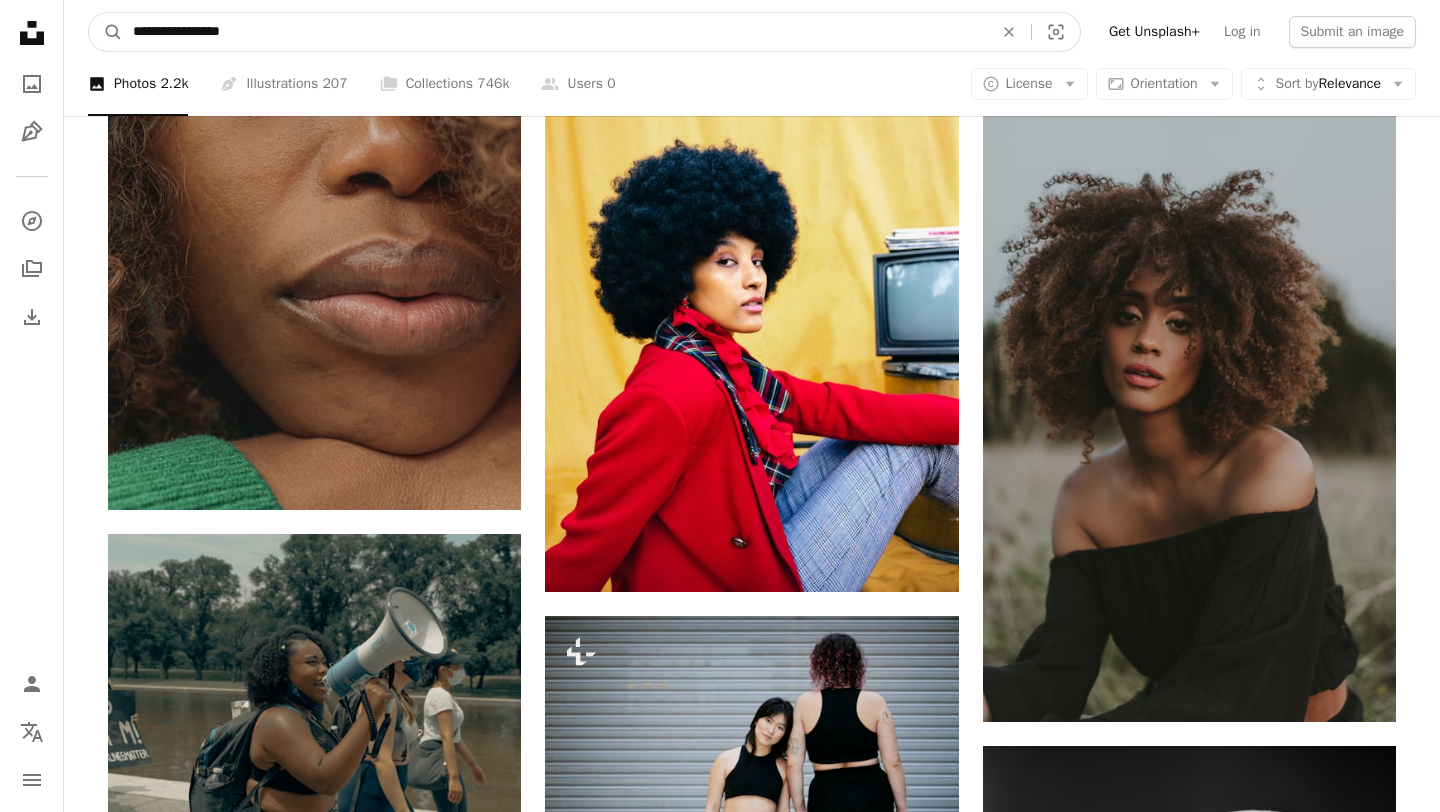 click on "**********" at bounding box center [555, 32] 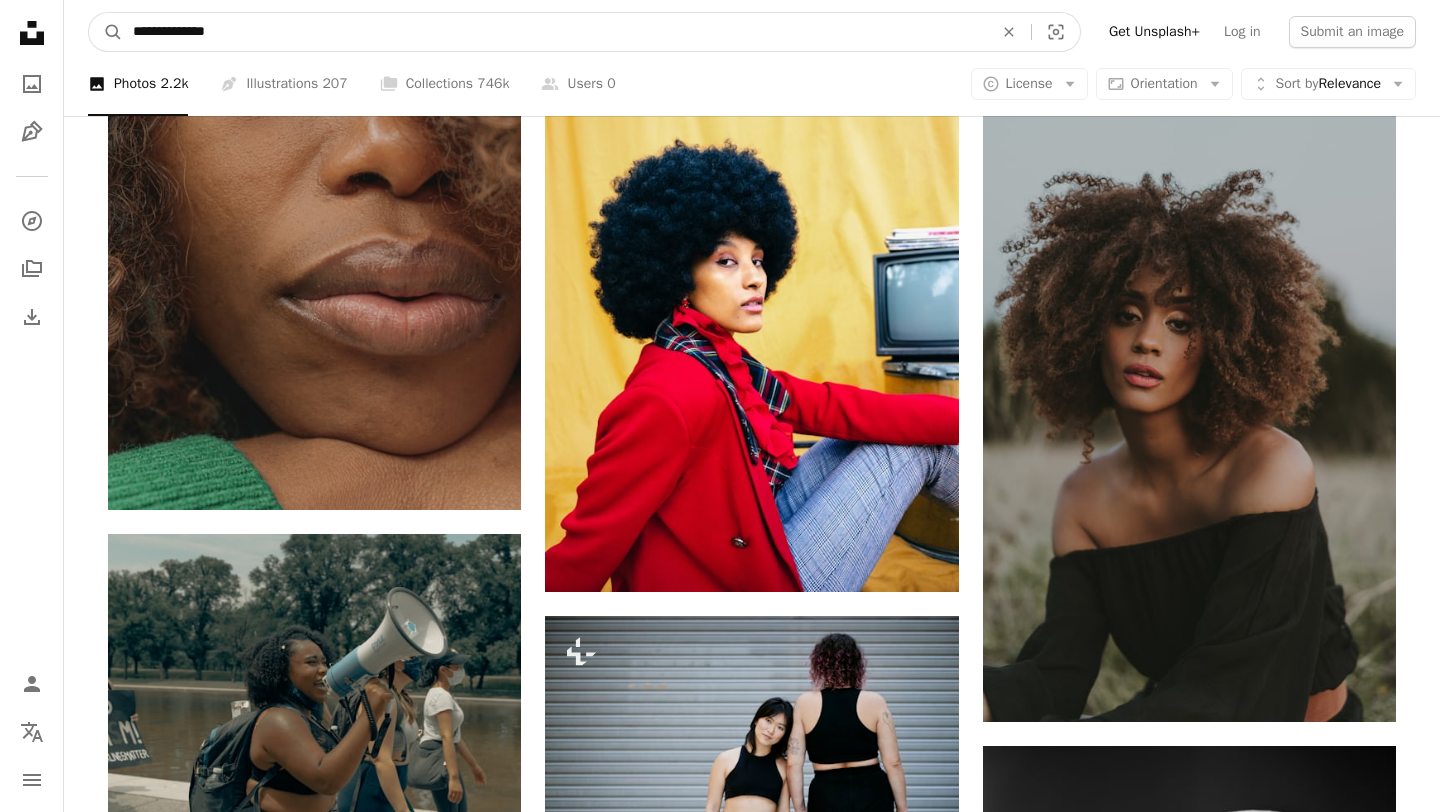 type on "**********" 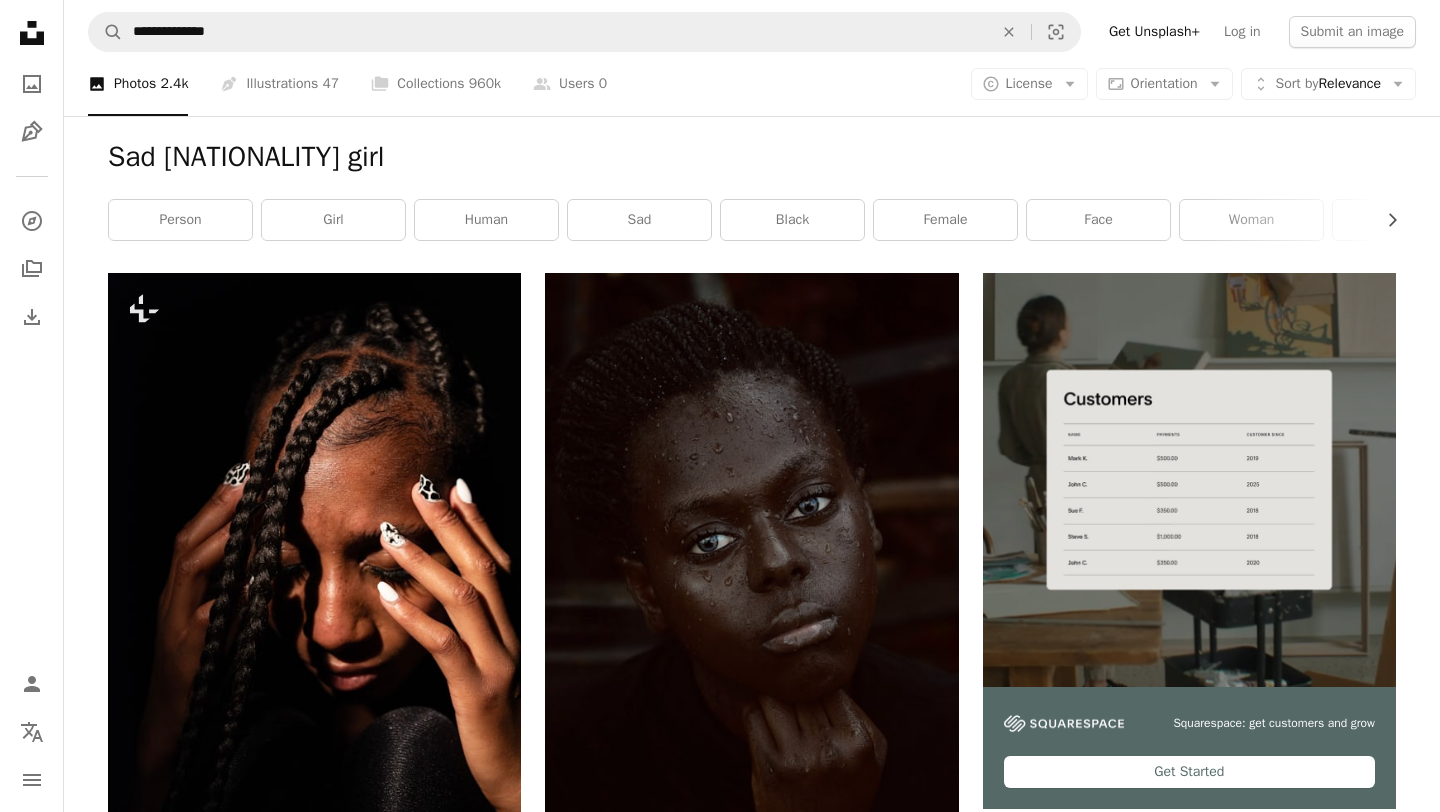 scroll, scrollTop: 437, scrollLeft: 0, axis: vertical 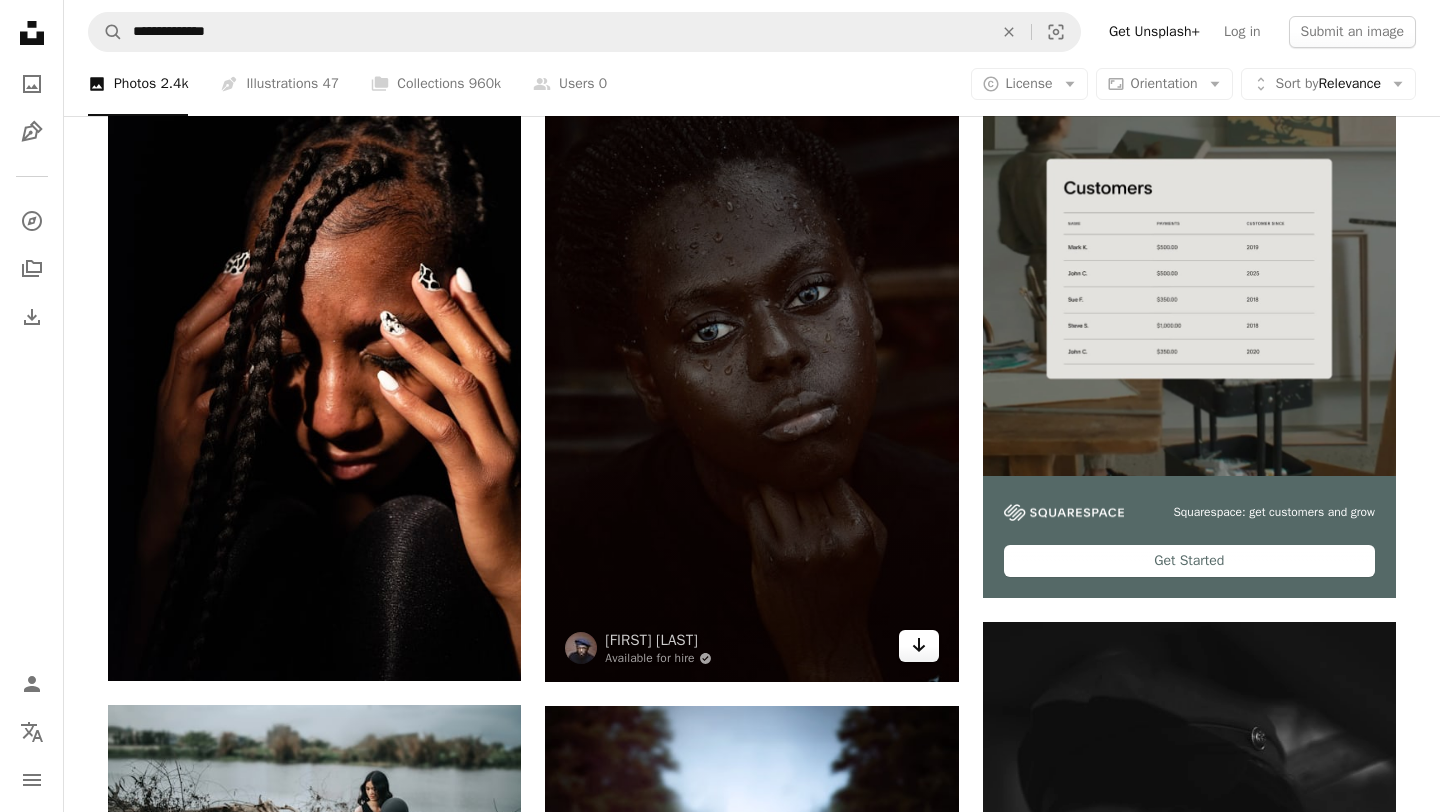 click on "Arrow pointing down" at bounding box center (919, 646) 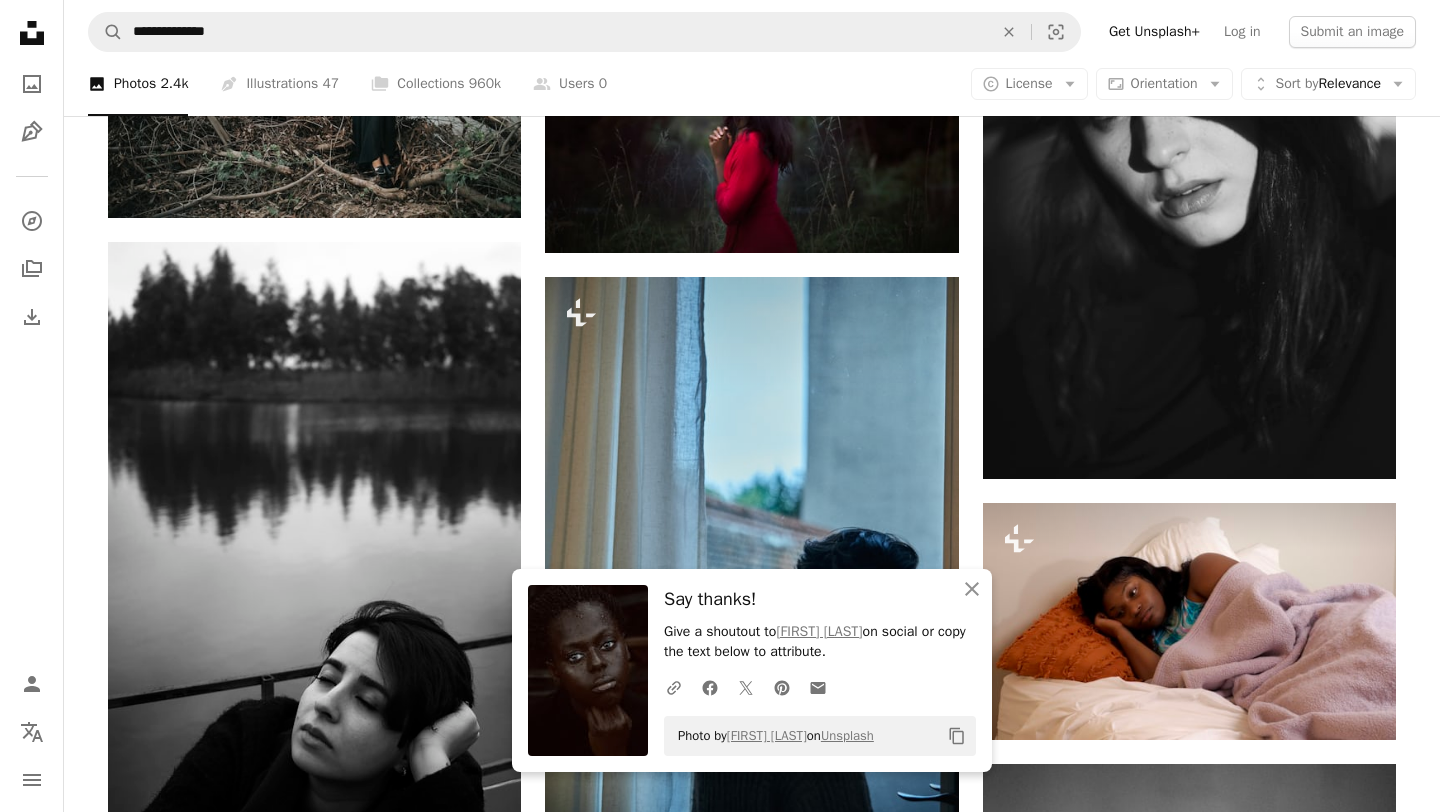 scroll, scrollTop: 1205, scrollLeft: 0, axis: vertical 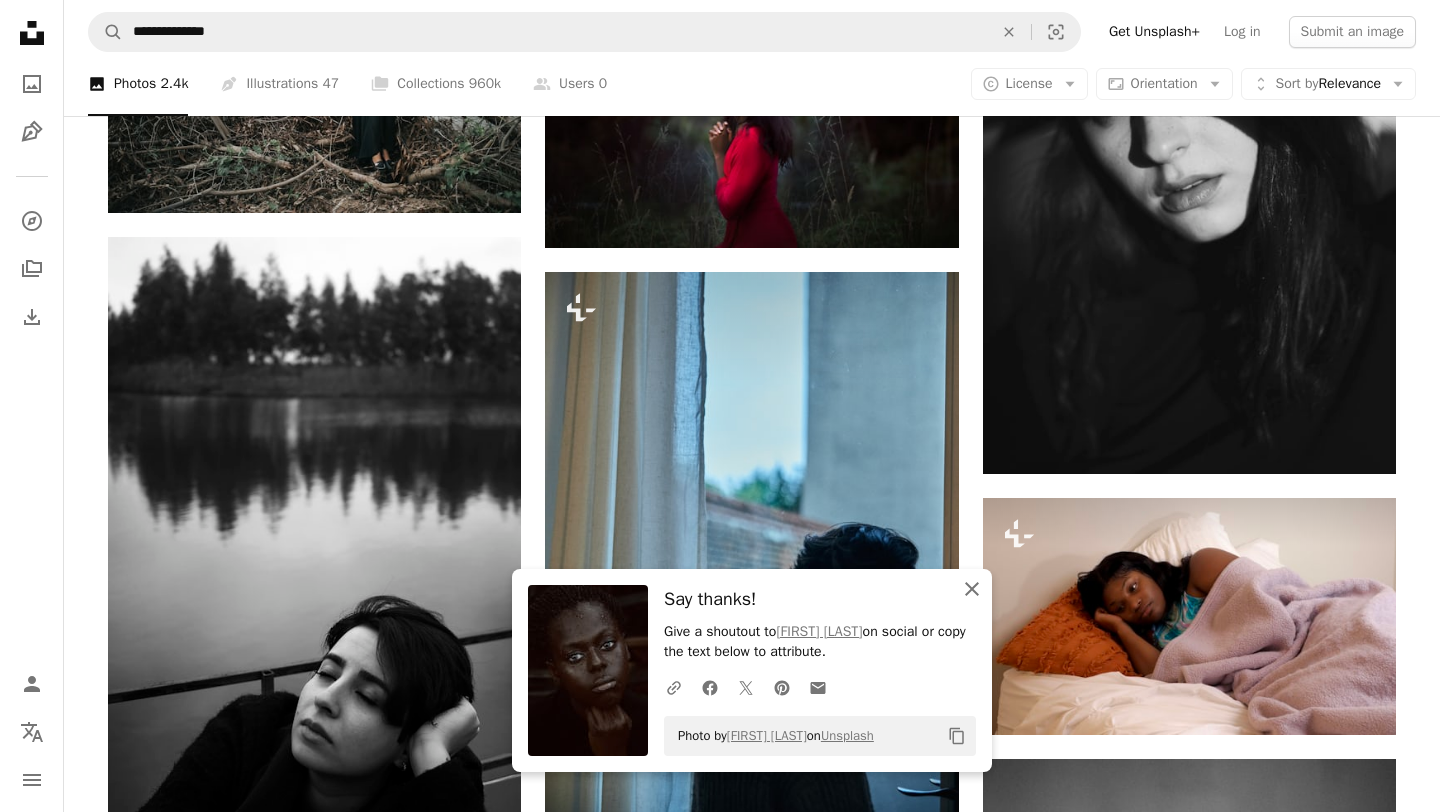 click 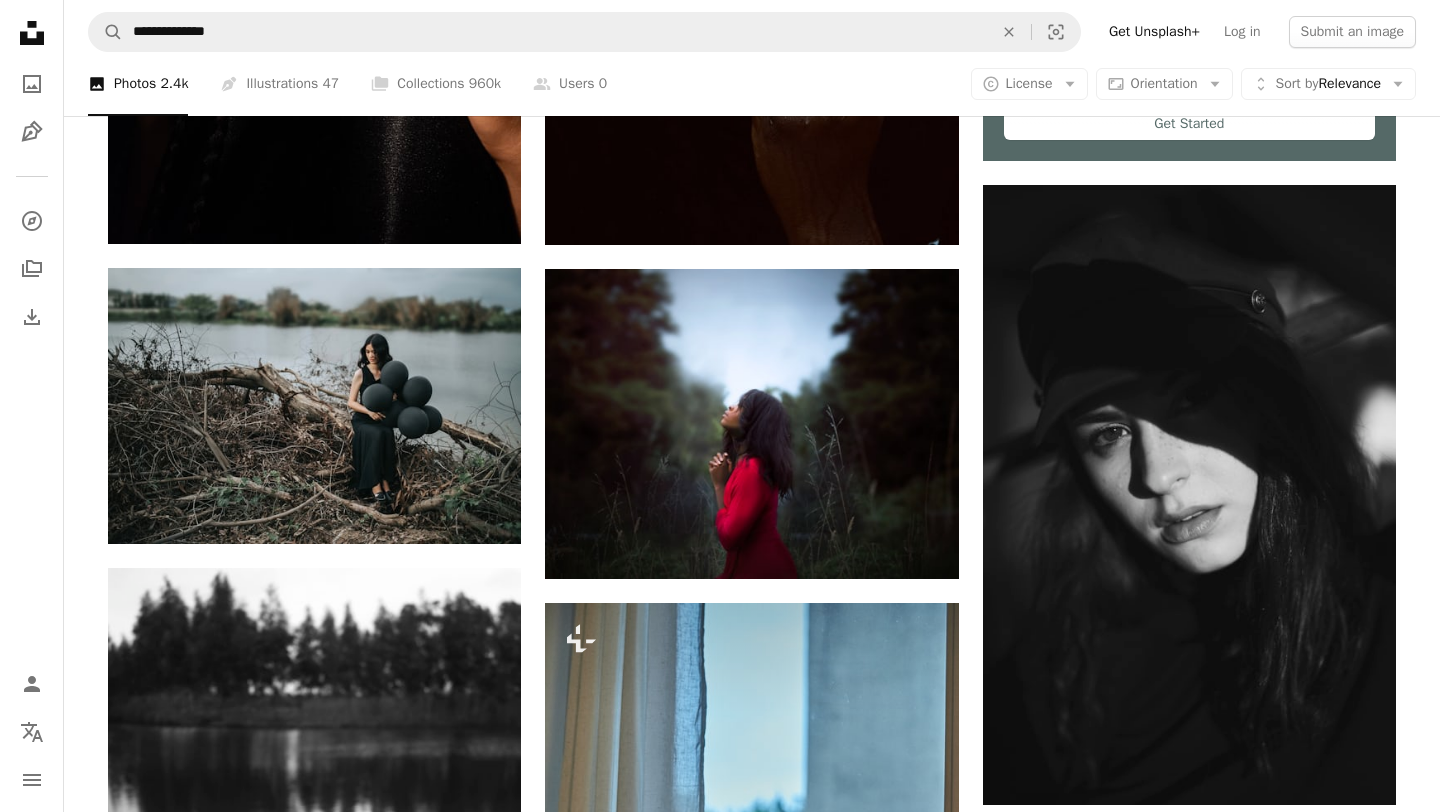 scroll, scrollTop: 569, scrollLeft: 0, axis: vertical 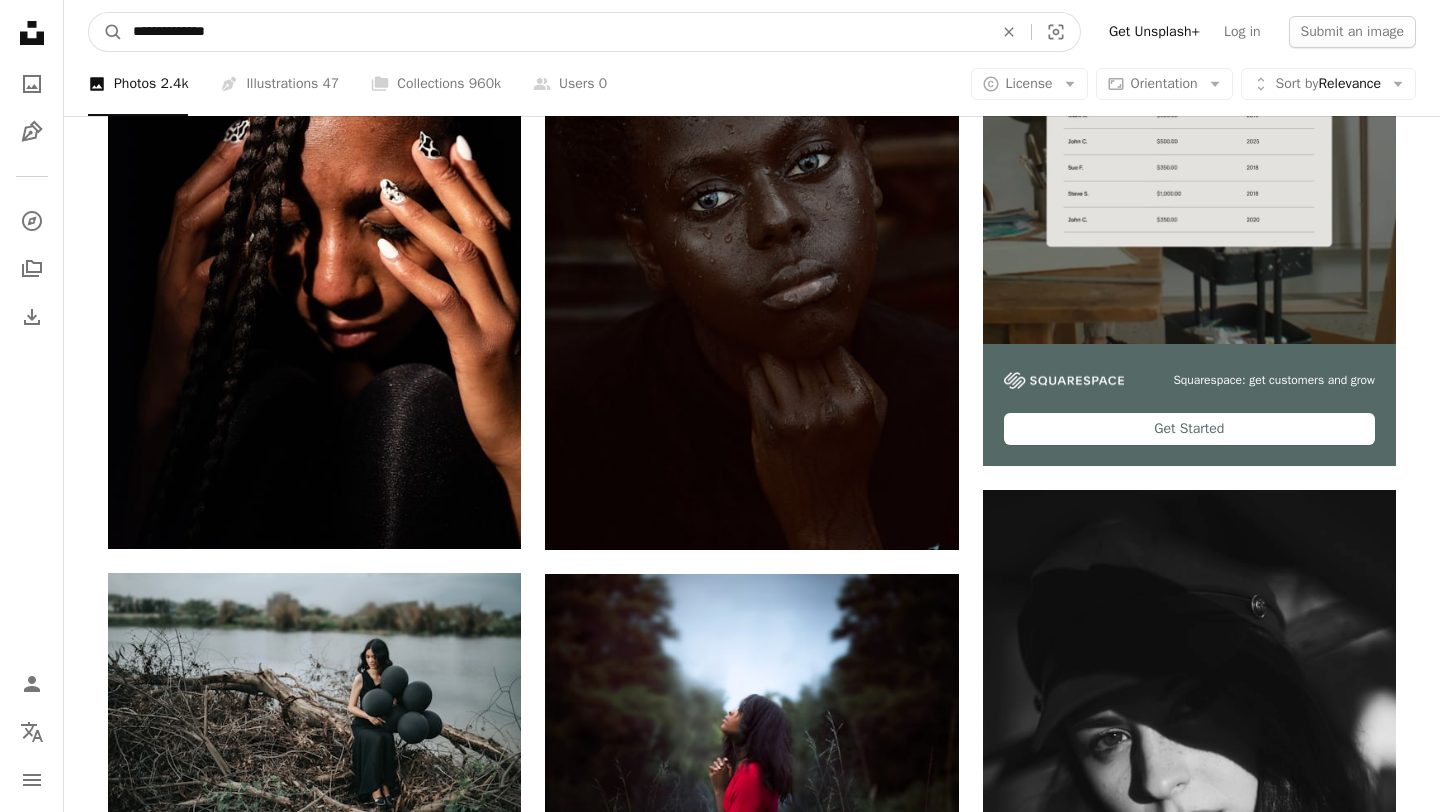 click on "**********" at bounding box center [555, 32] 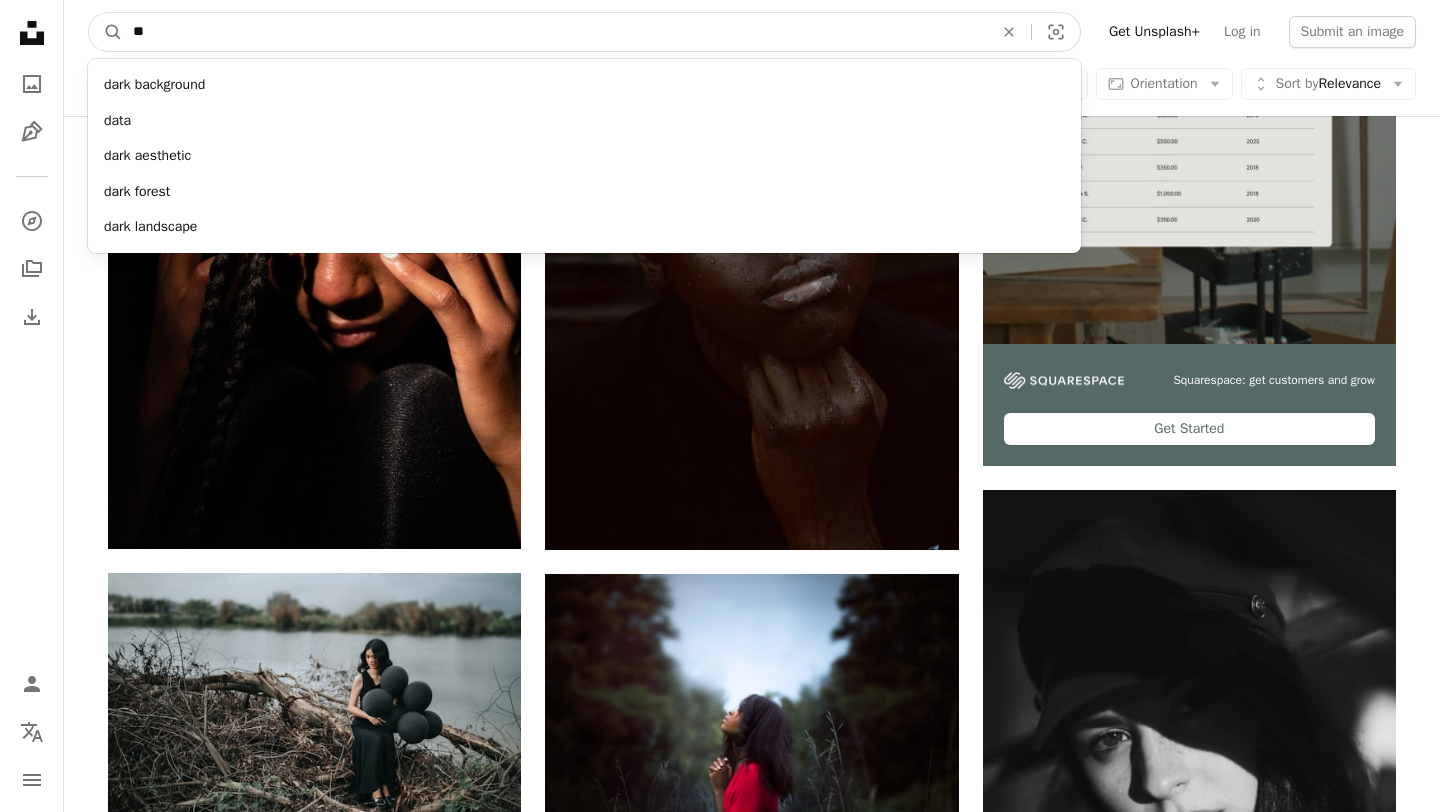 type on "*" 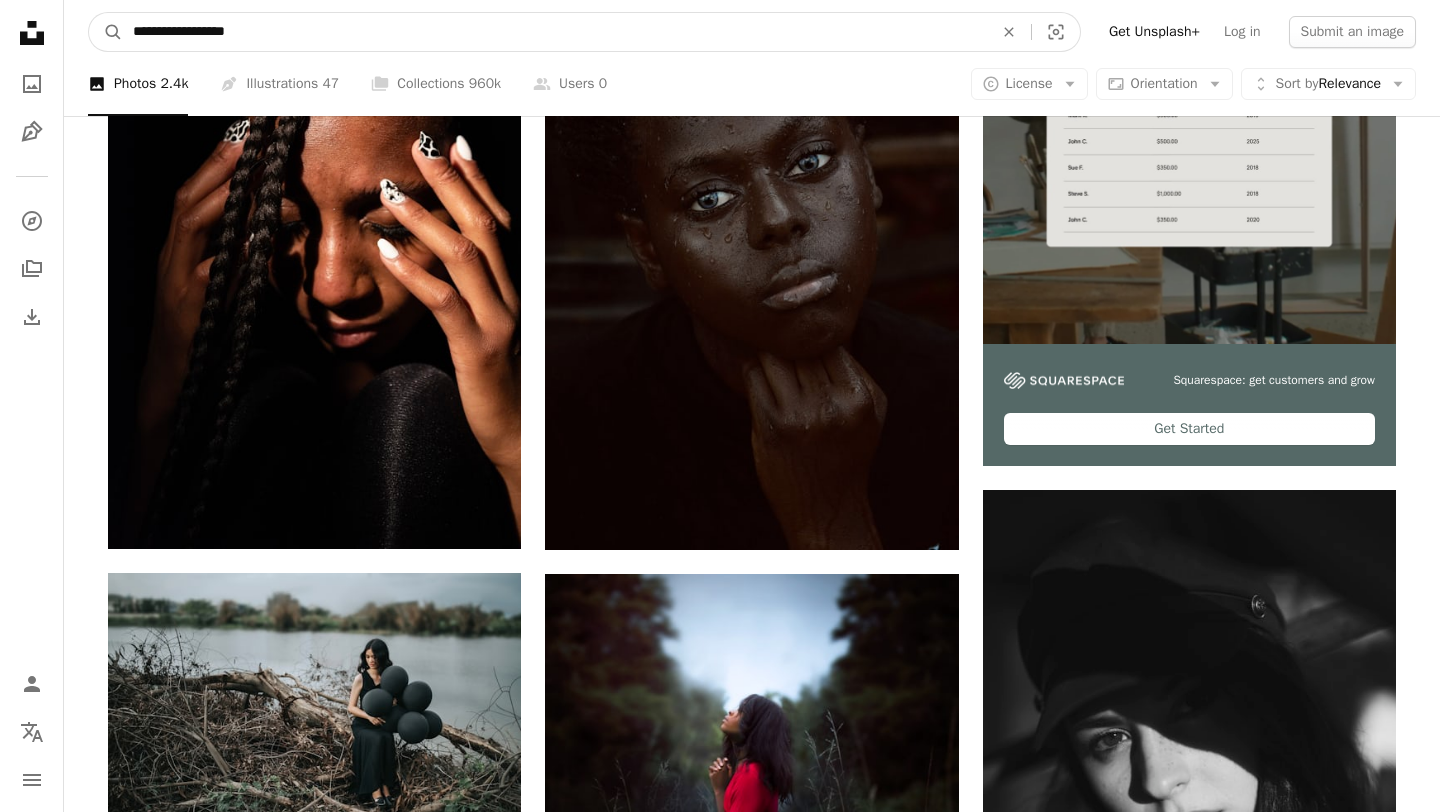 type on "**********" 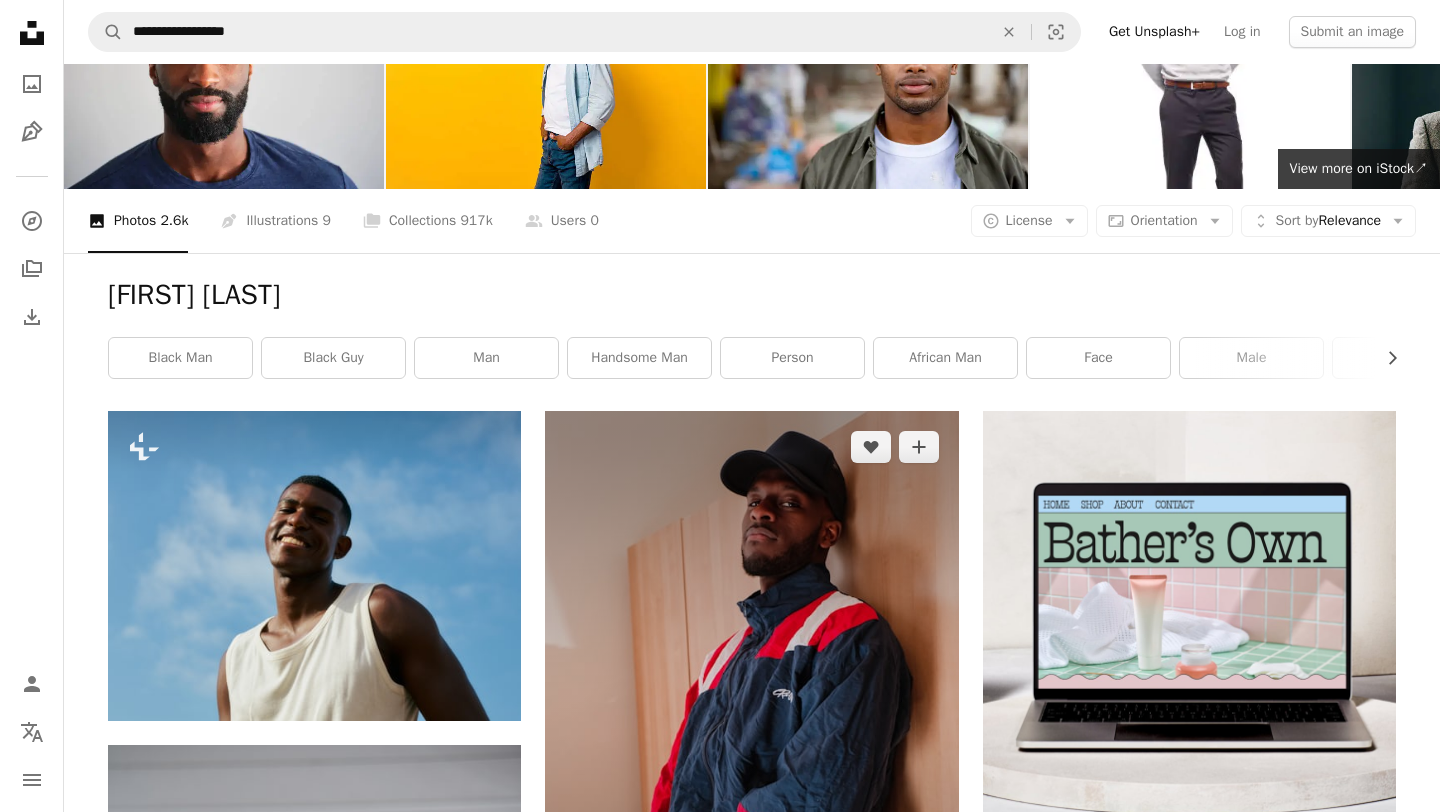scroll, scrollTop: 0, scrollLeft: 0, axis: both 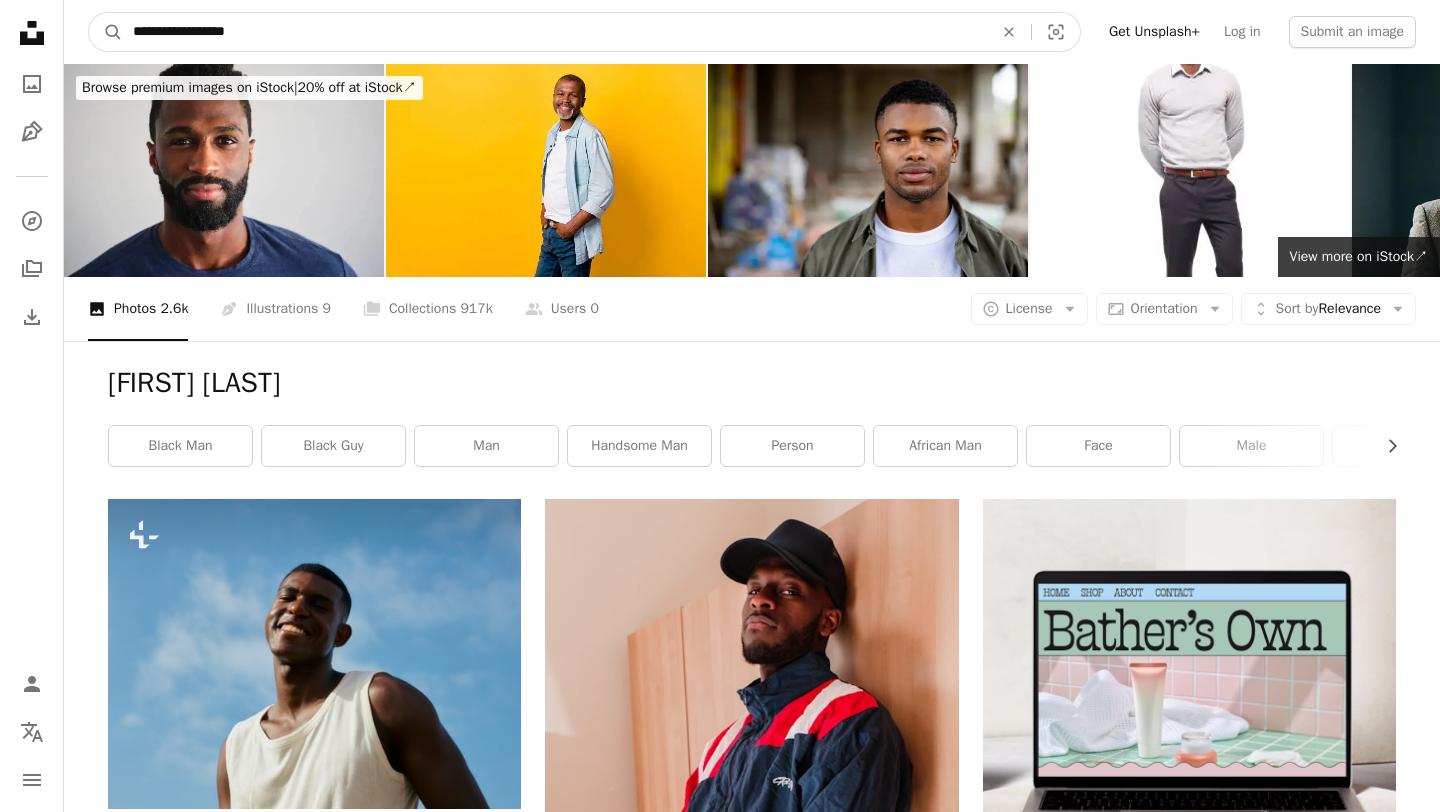click on "**********" at bounding box center [555, 32] 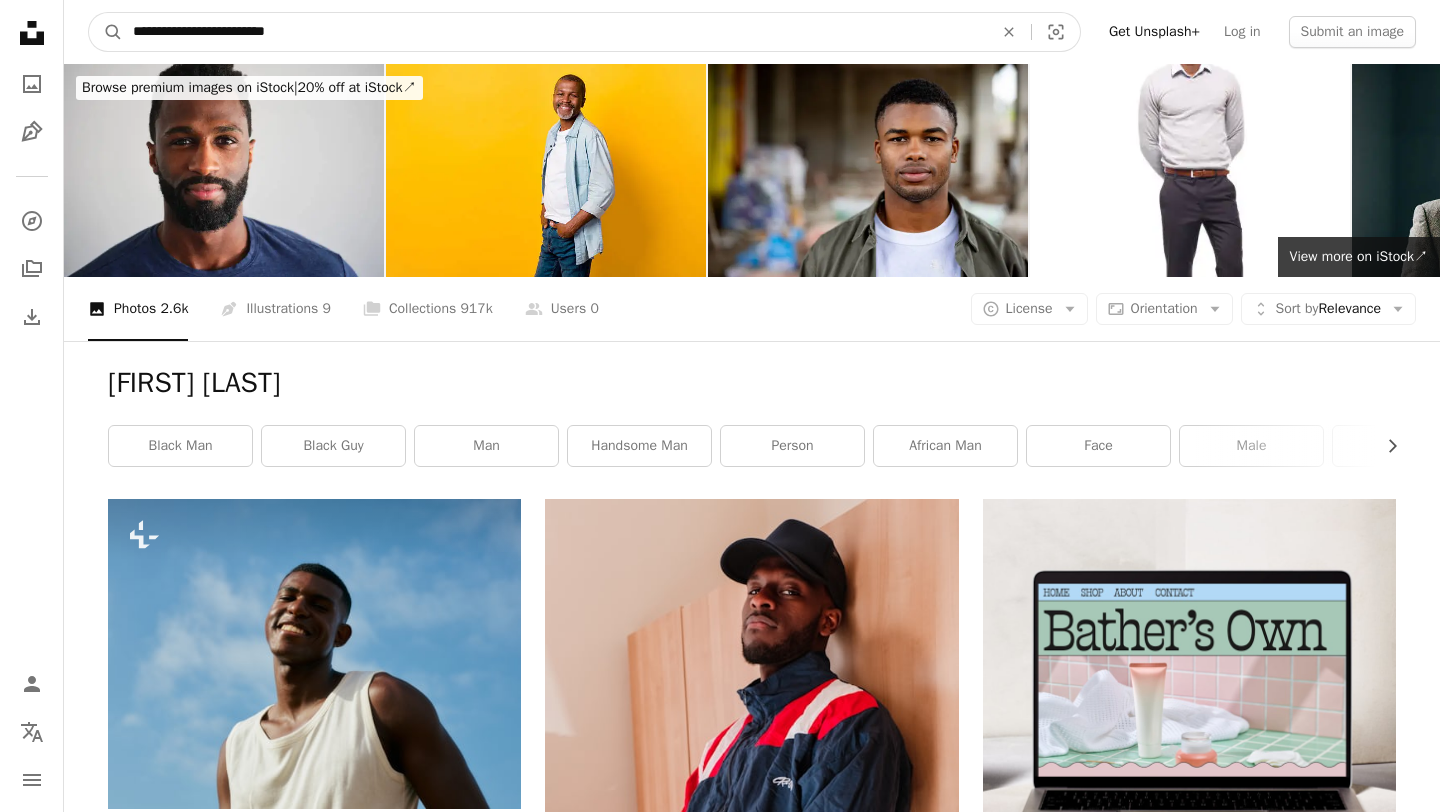 type on "**********" 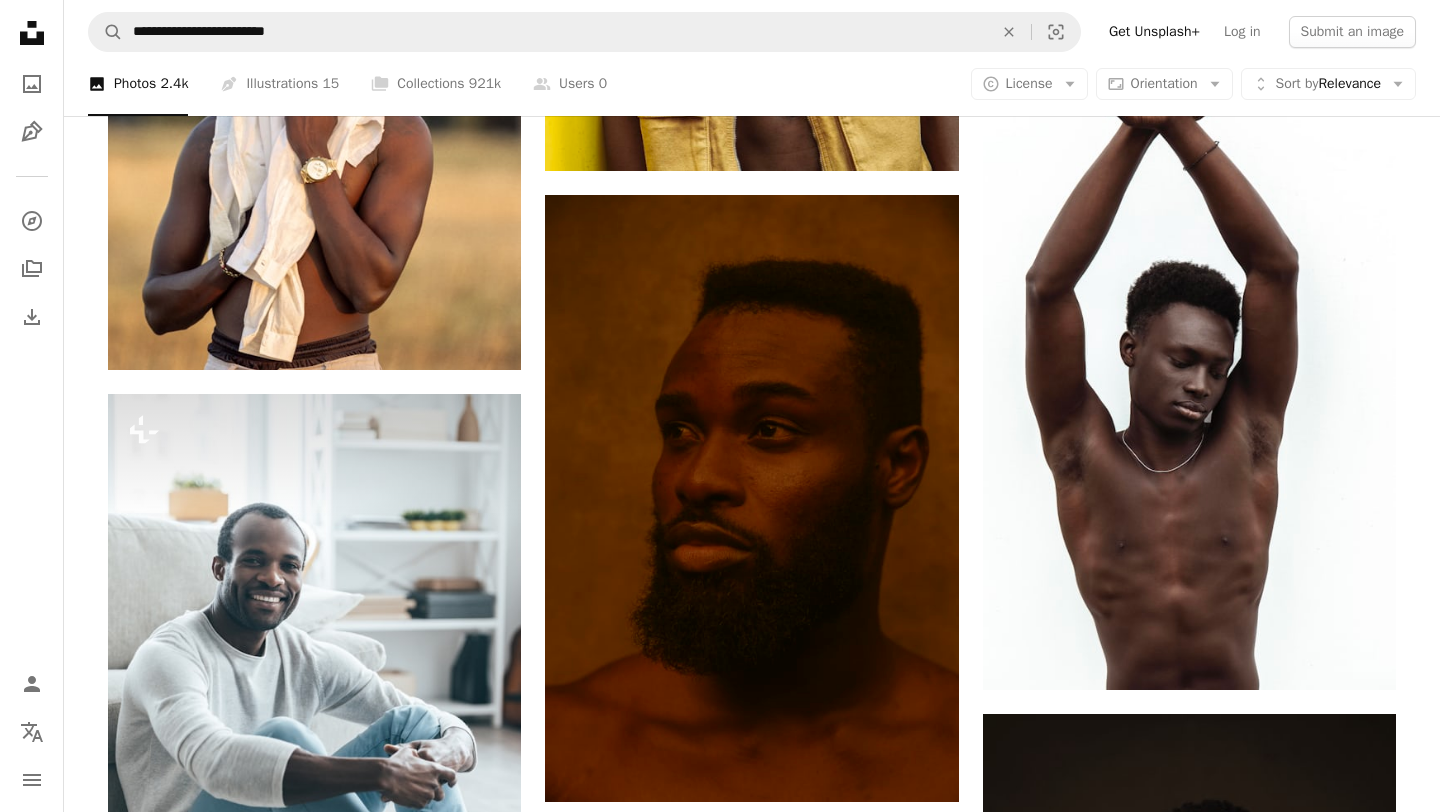 scroll, scrollTop: 2239, scrollLeft: 0, axis: vertical 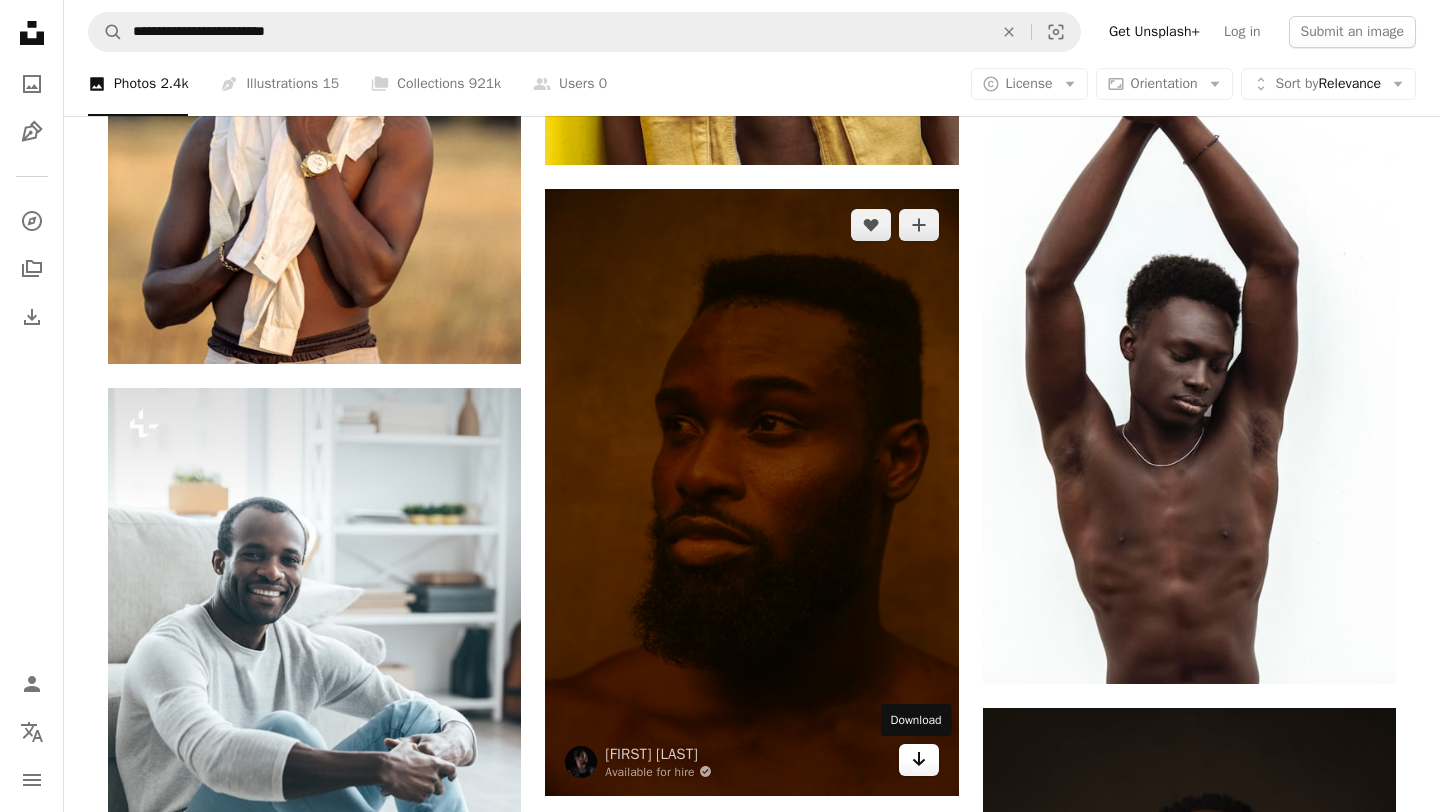 click on "Arrow pointing down" 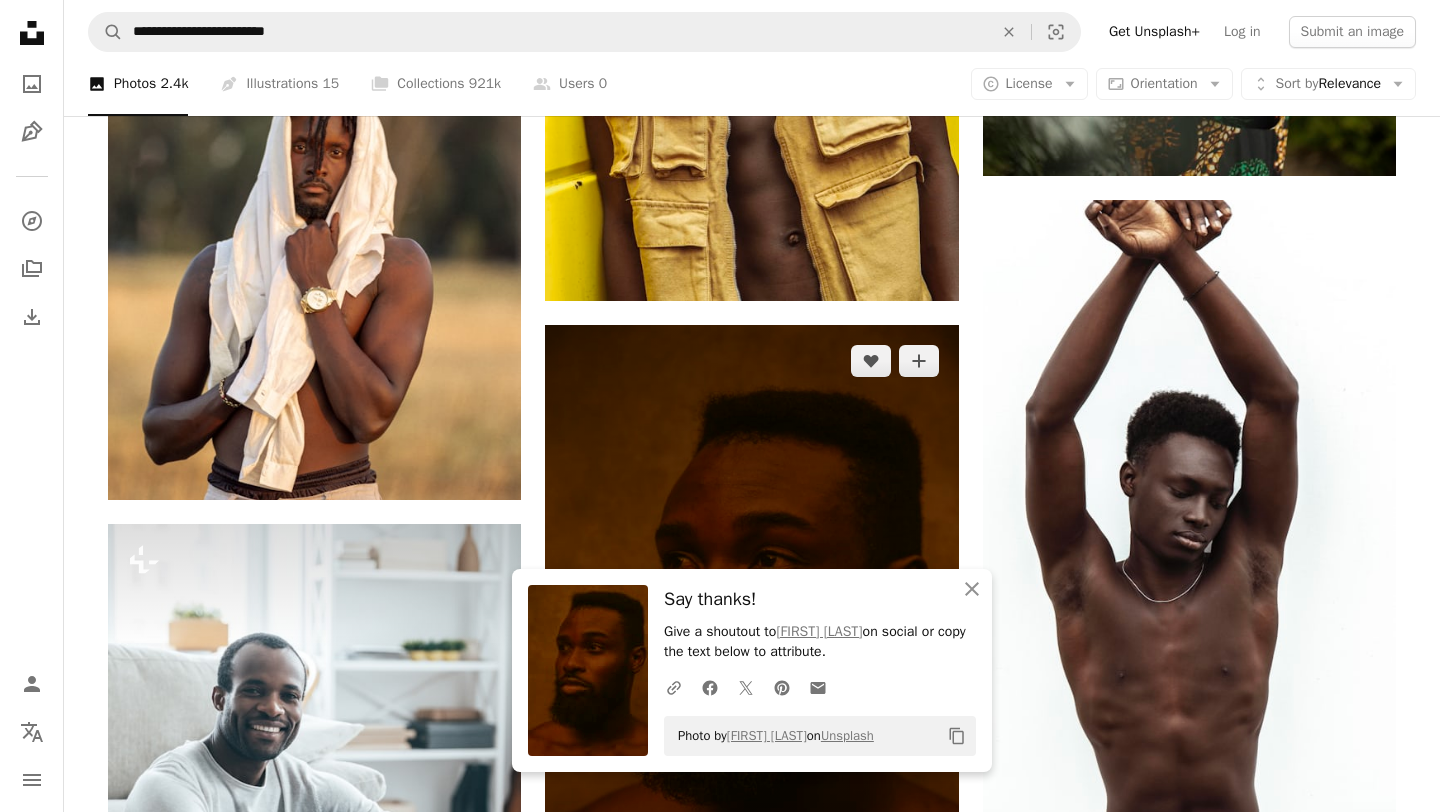 scroll, scrollTop: 2061, scrollLeft: 0, axis: vertical 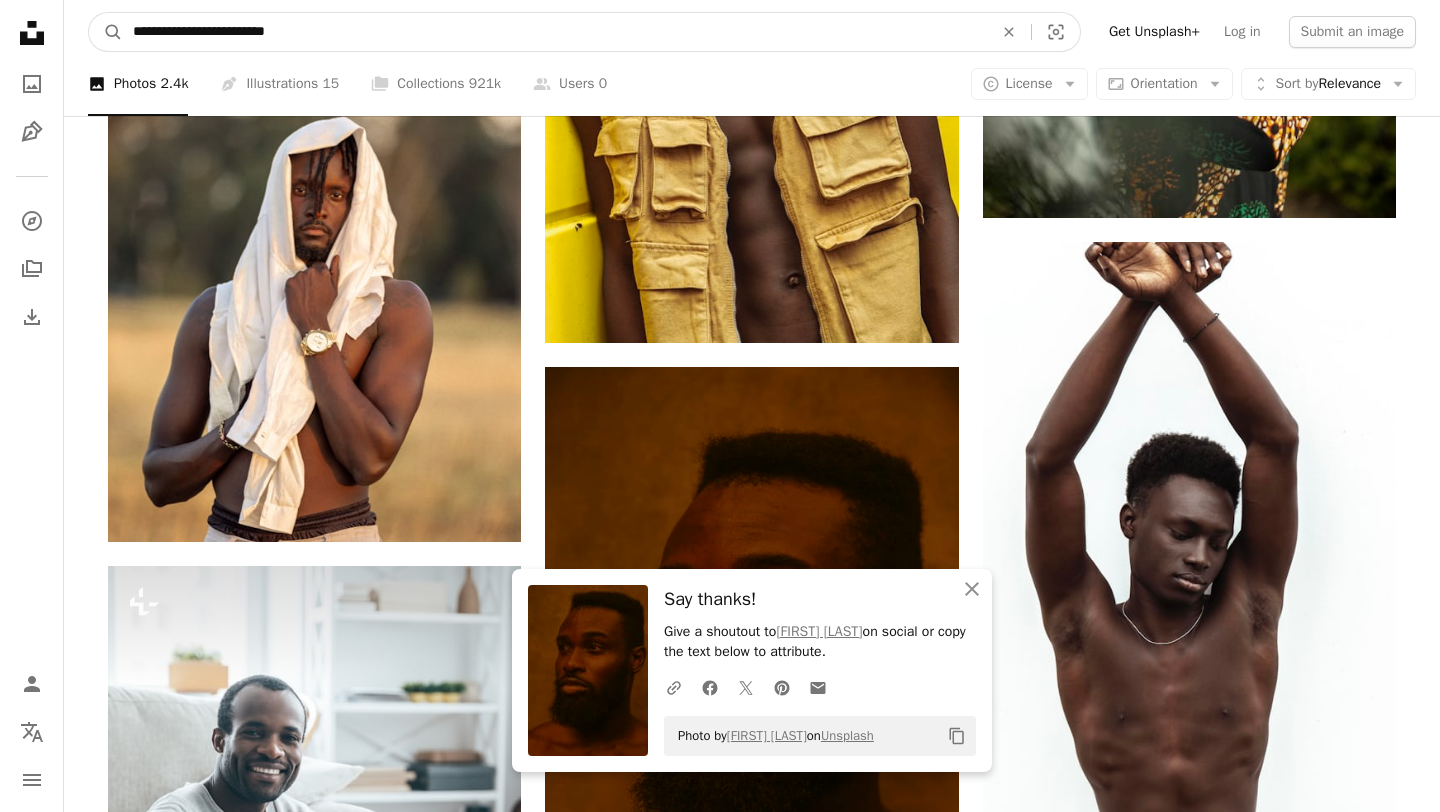 click on "**********" at bounding box center [555, 32] 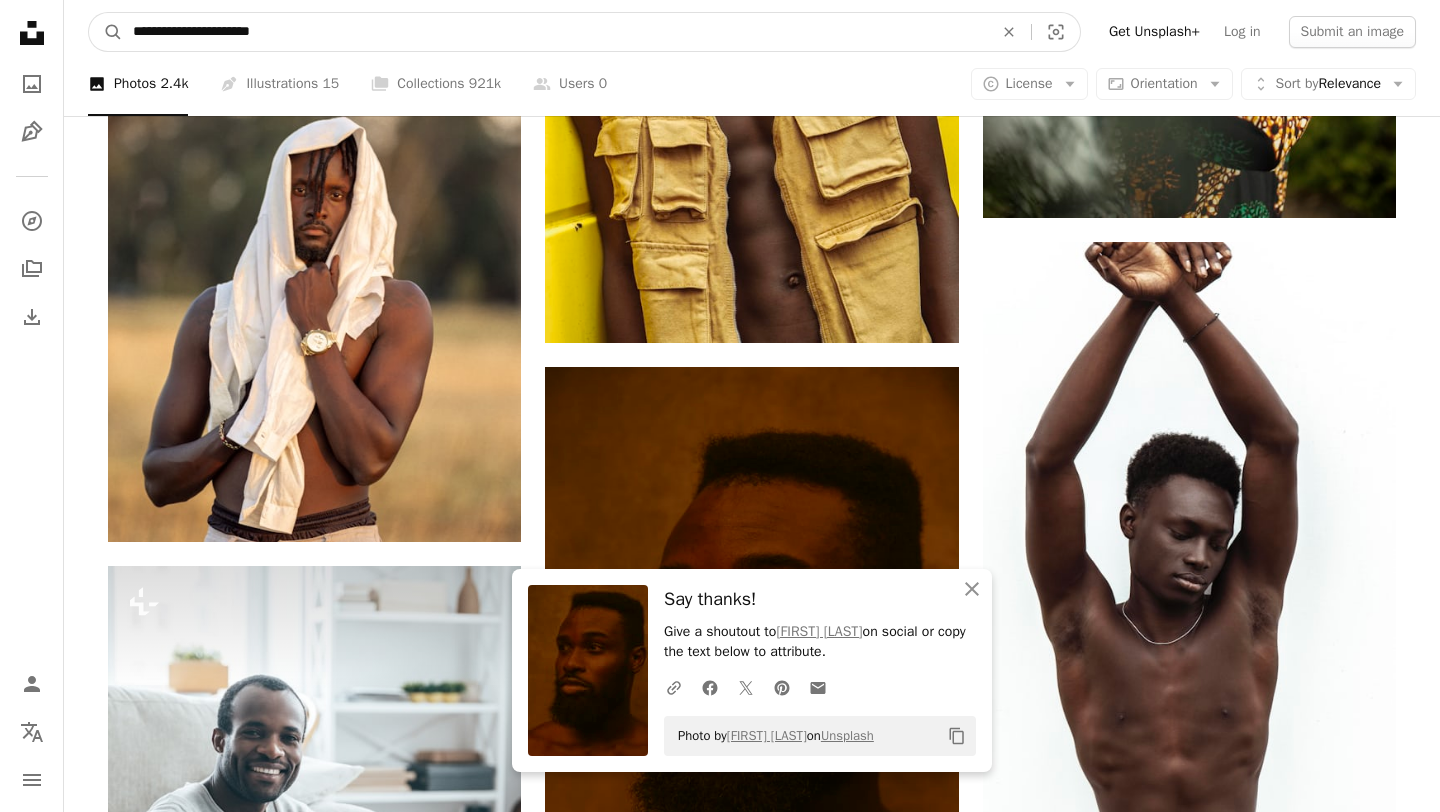 type on "**********" 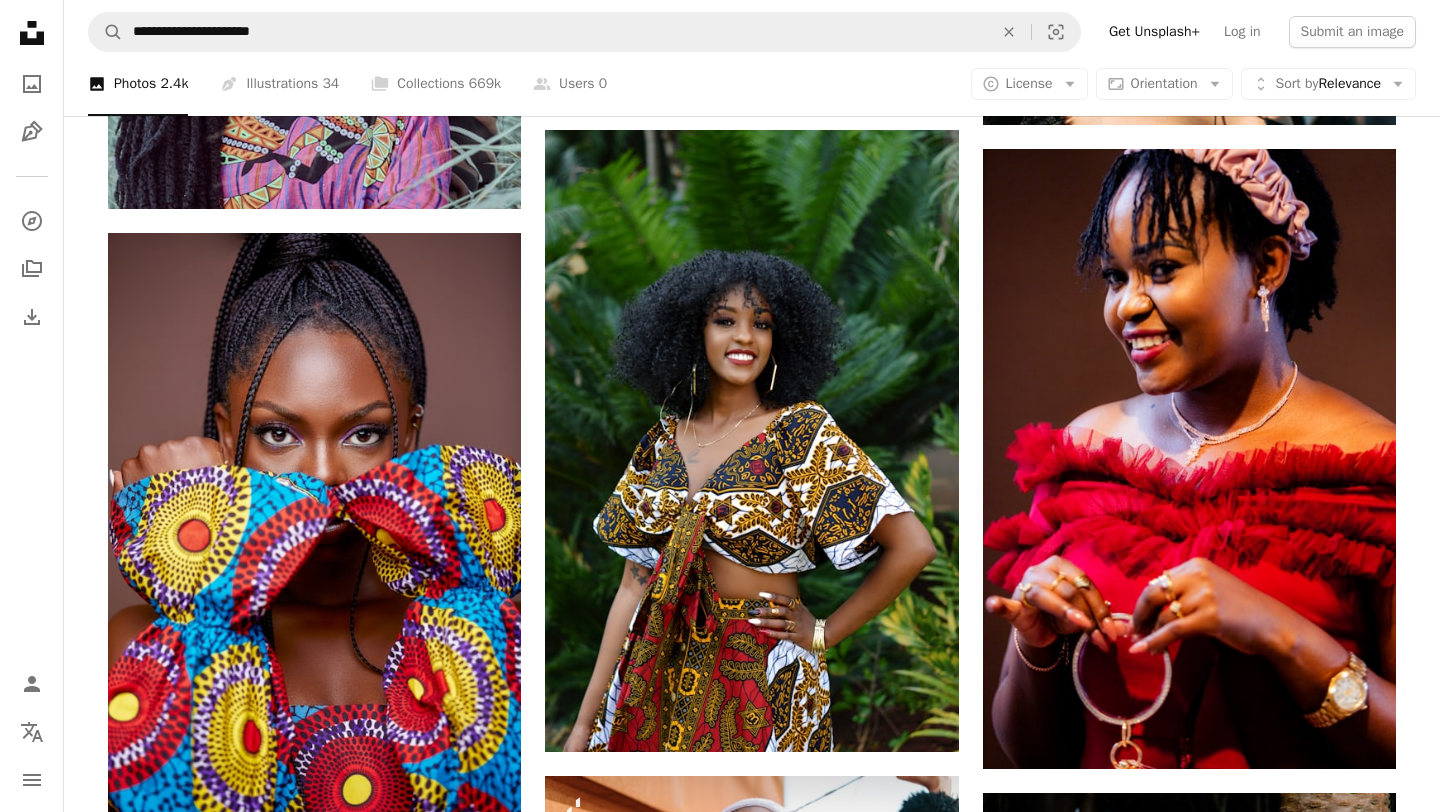 scroll, scrollTop: 1765, scrollLeft: 0, axis: vertical 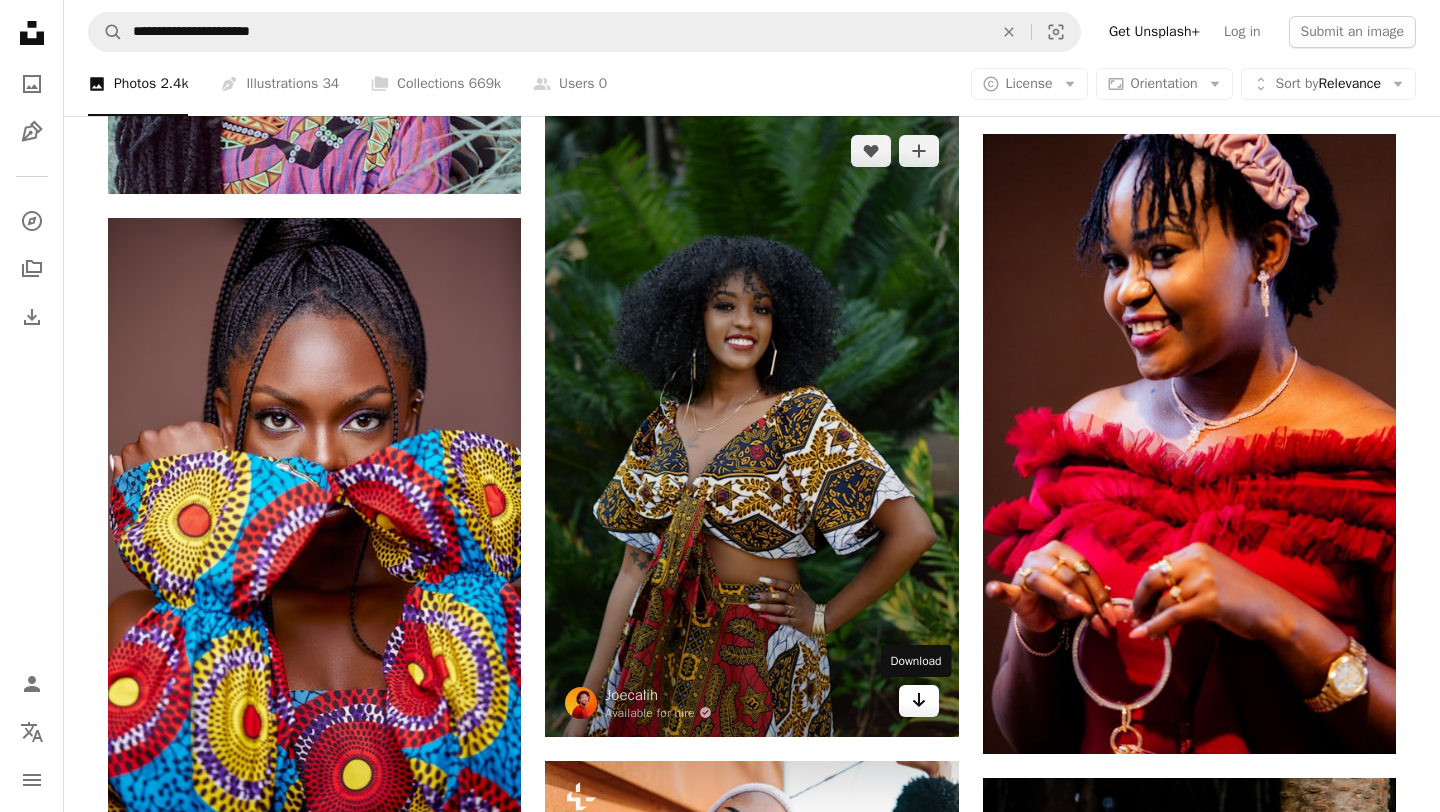 click on "Arrow pointing down" at bounding box center [919, 701] 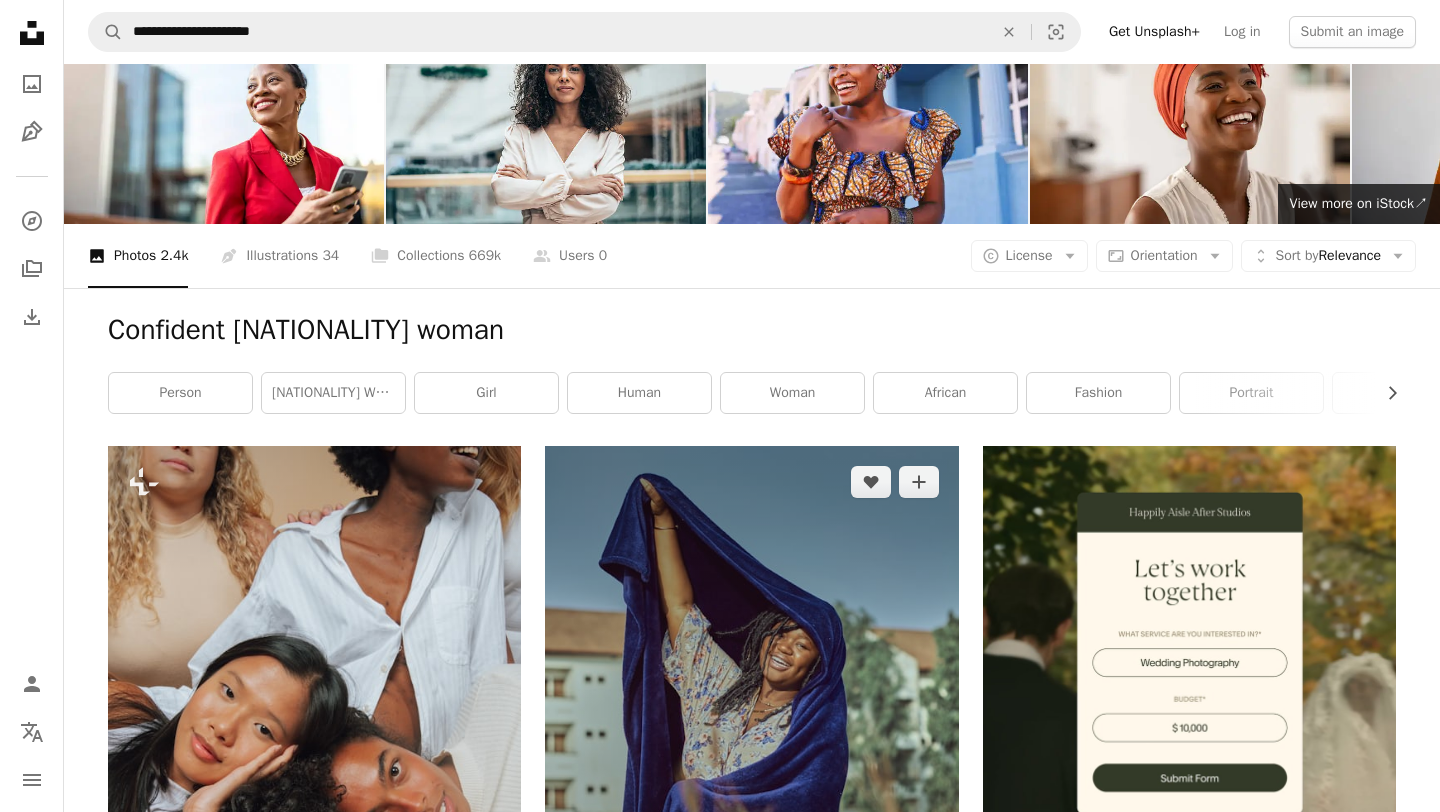 scroll, scrollTop: 20, scrollLeft: 0, axis: vertical 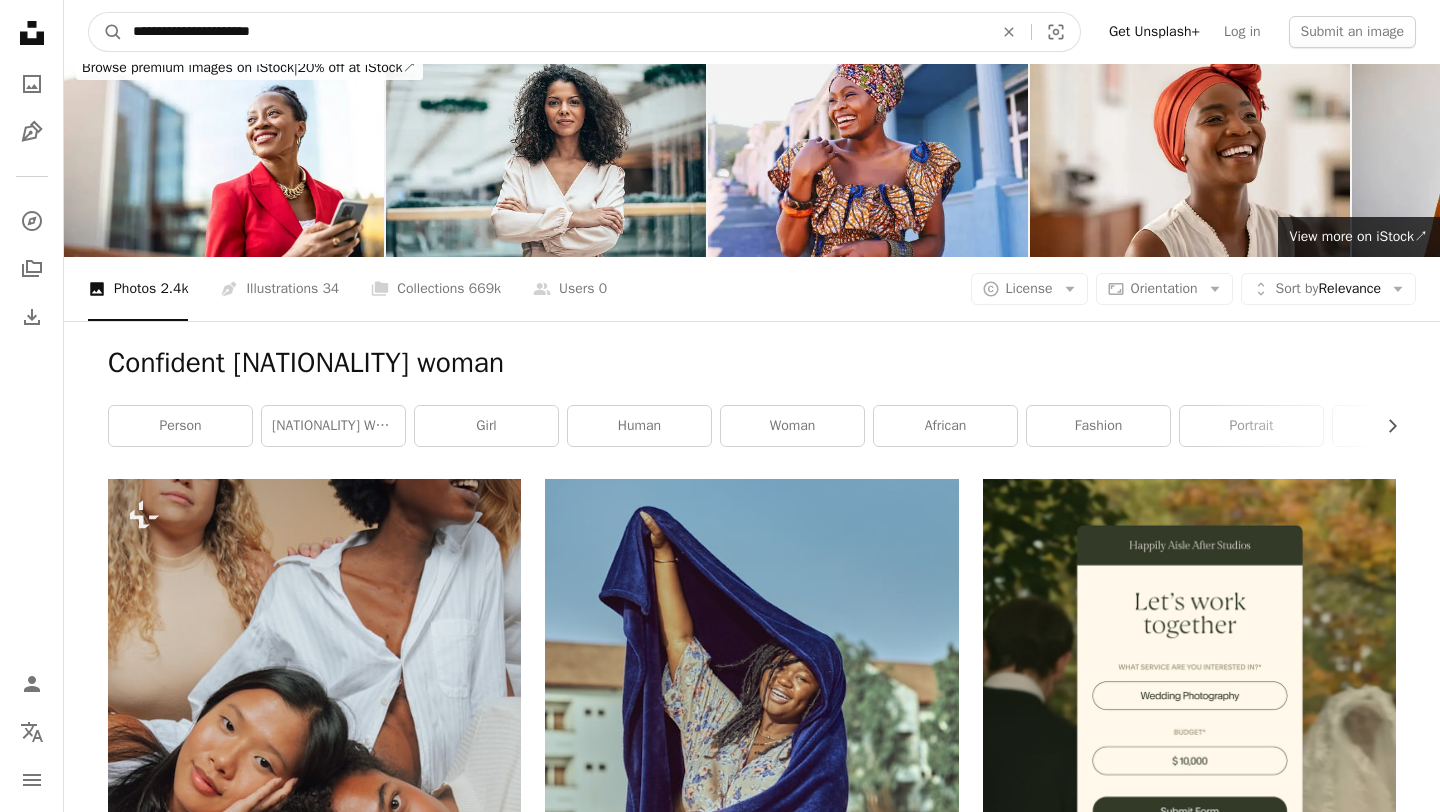 click on "**********" at bounding box center [555, 32] 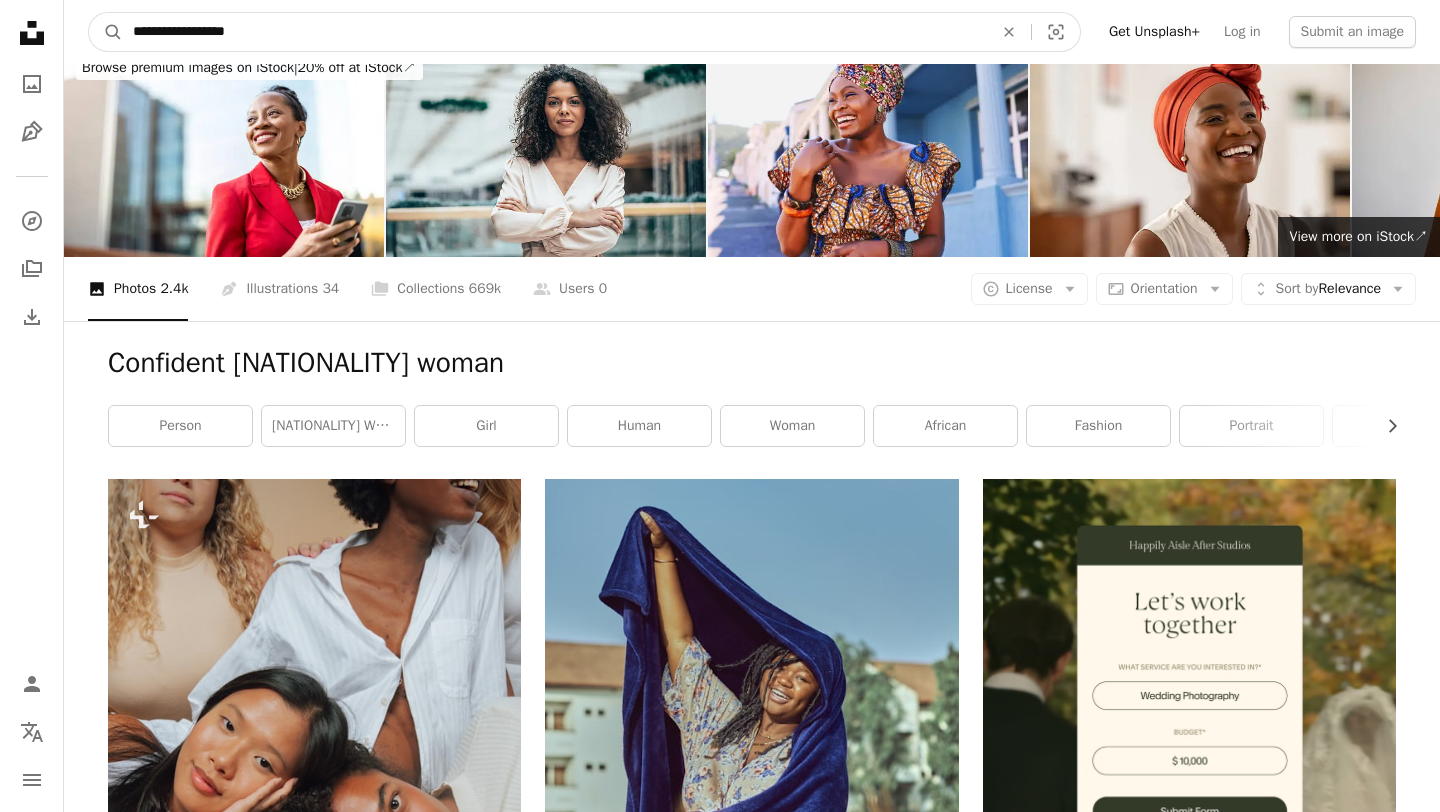 type on "**********" 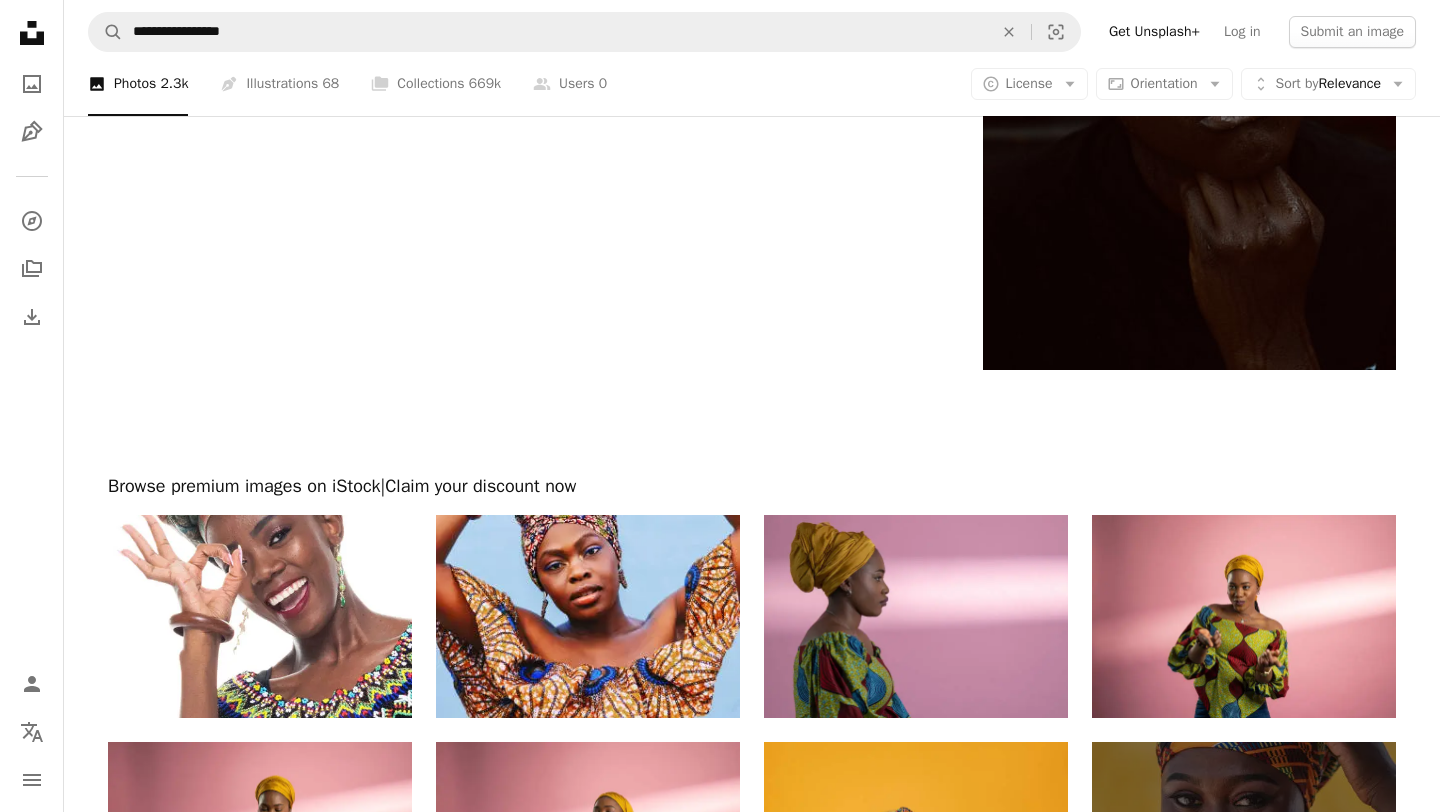 scroll, scrollTop: 5071, scrollLeft: 0, axis: vertical 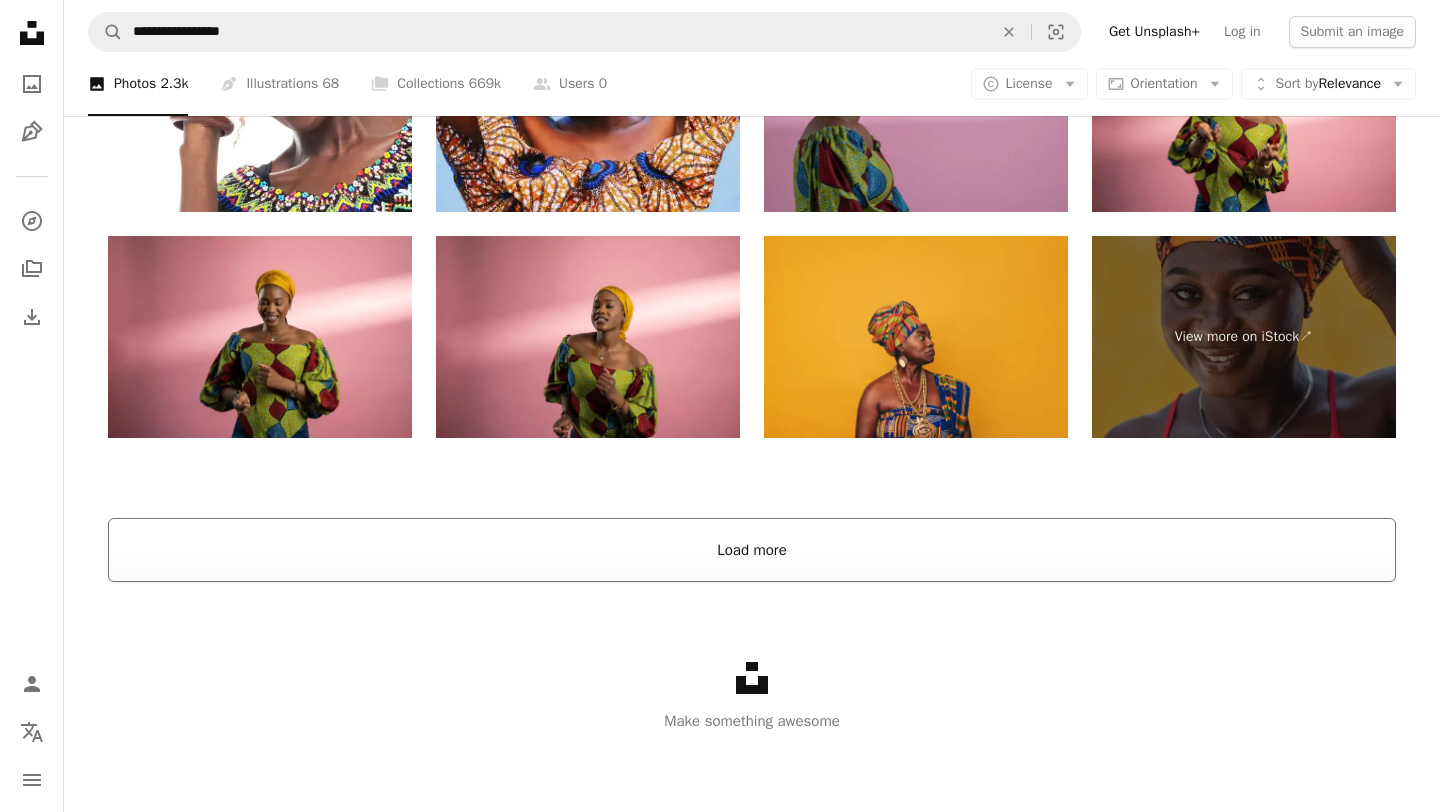 click on "Load more" at bounding box center [752, 550] 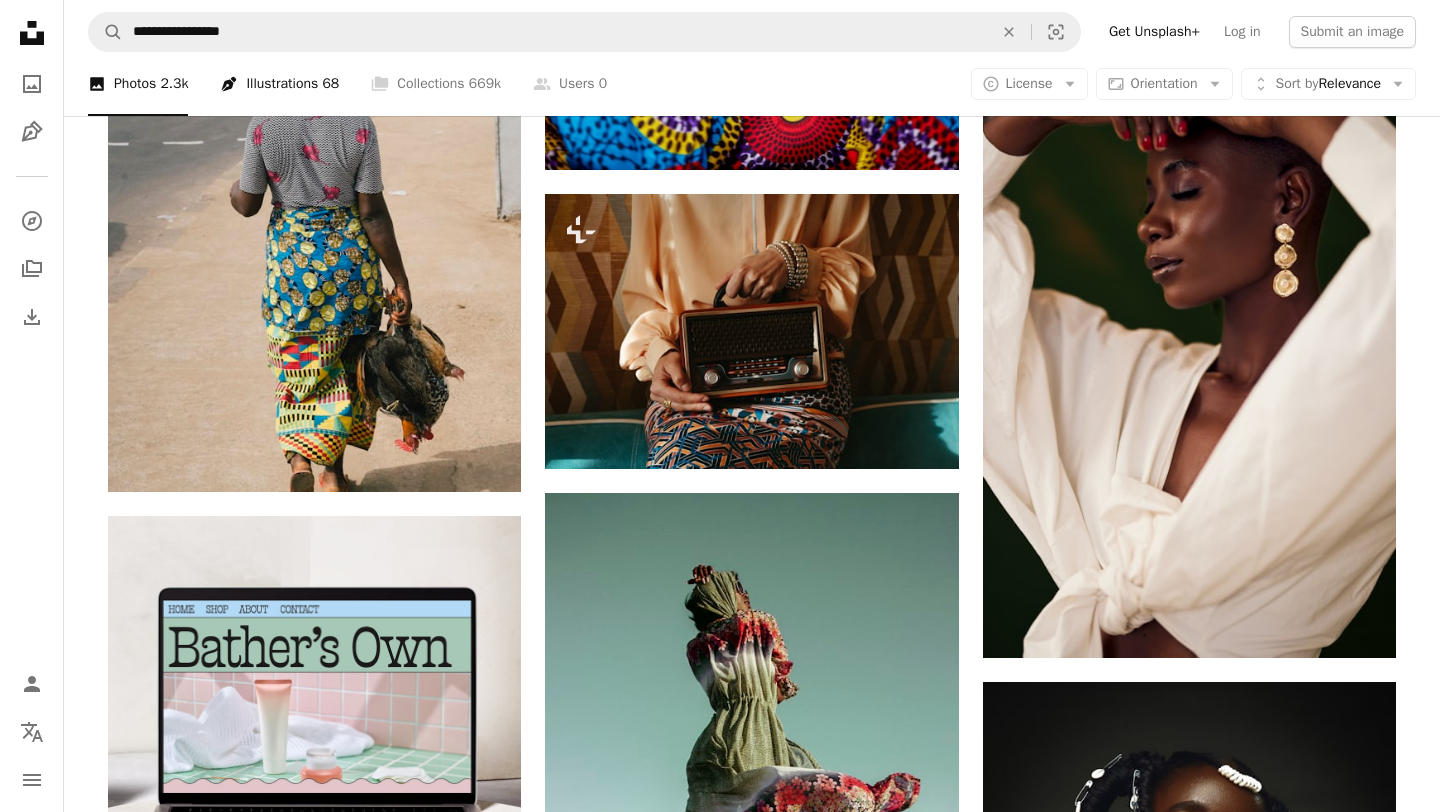 scroll, scrollTop: 5548, scrollLeft: 0, axis: vertical 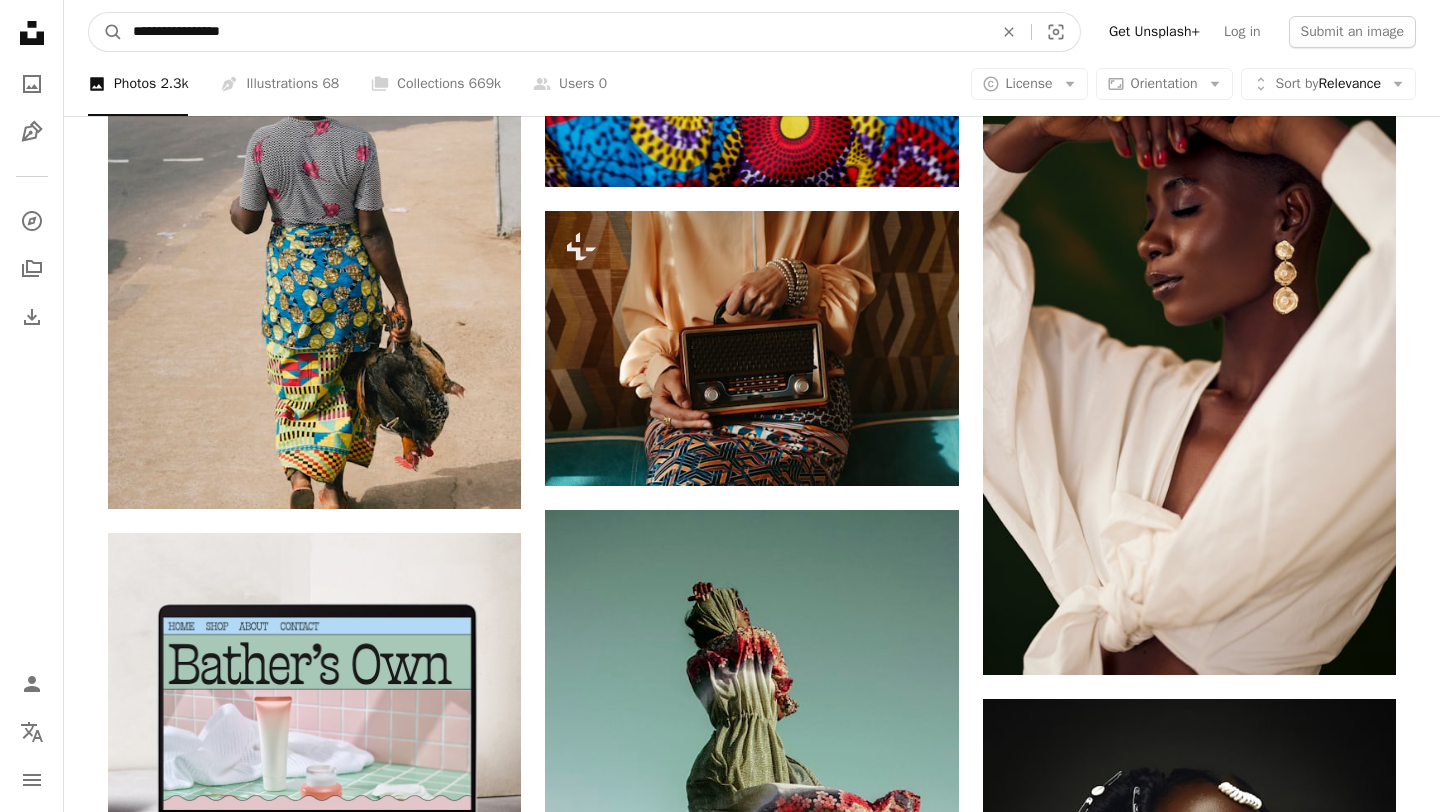 click on "**********" at bounding box center [555, 32] 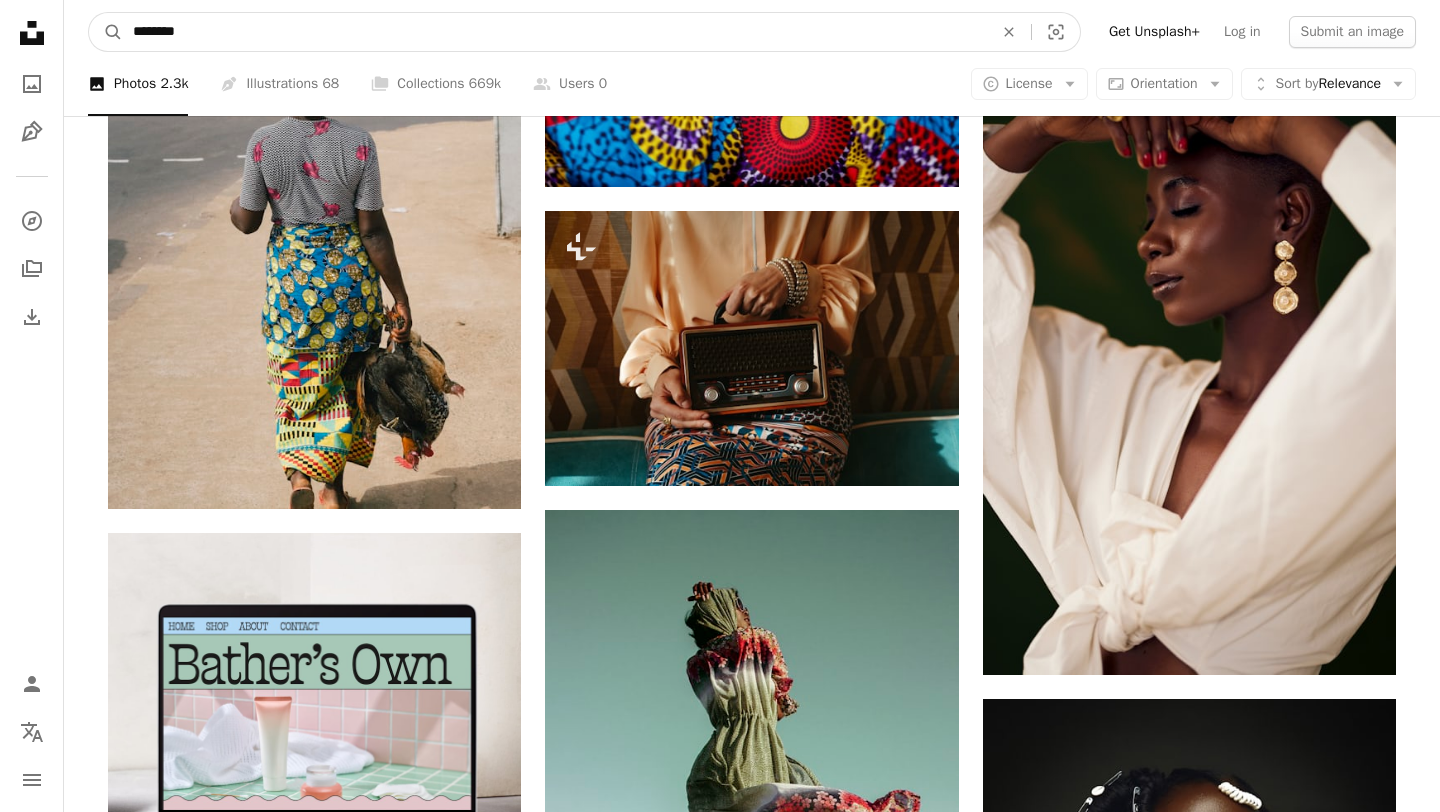 type on "********" 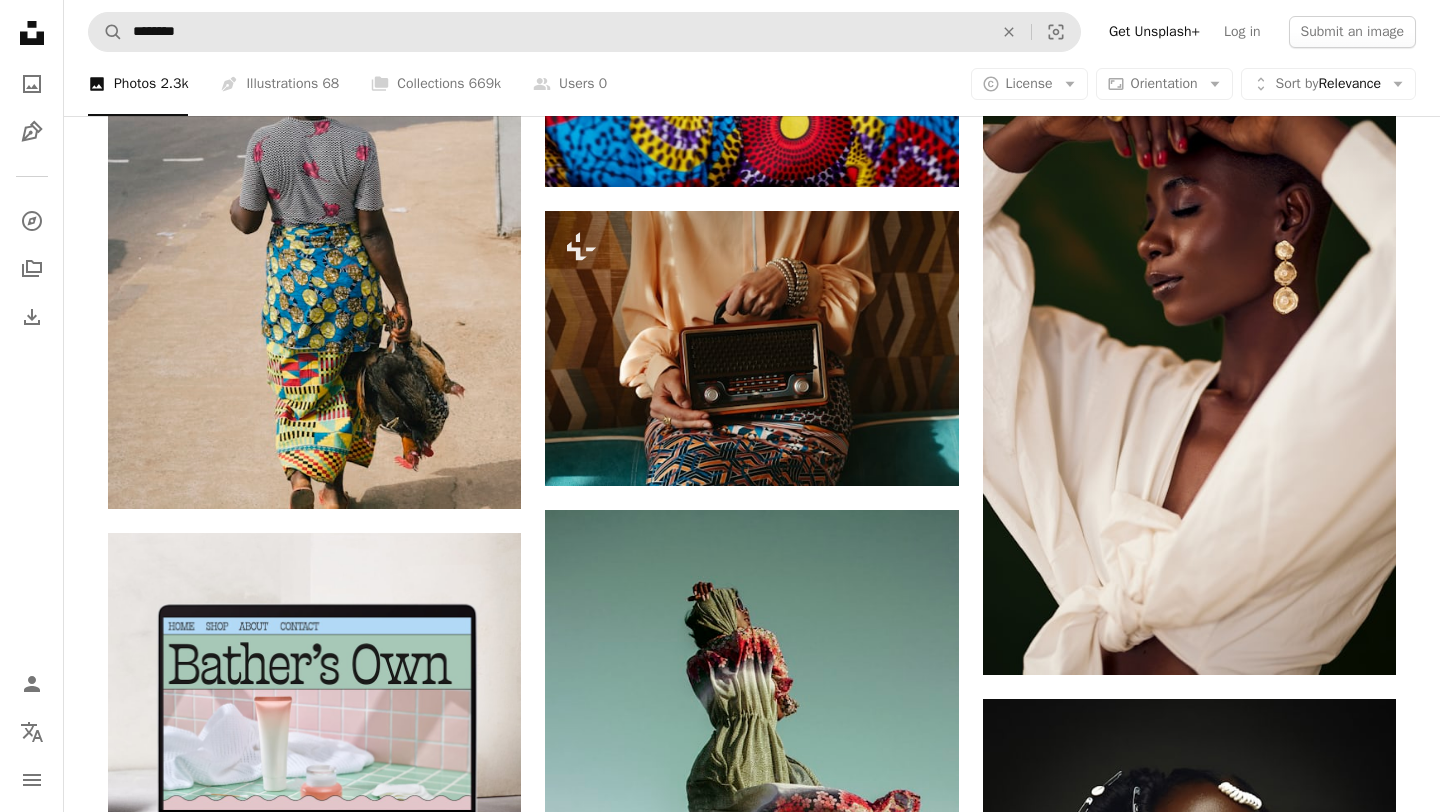 scroll, scrollTop: 0, scrollLeft: 0, axis: both 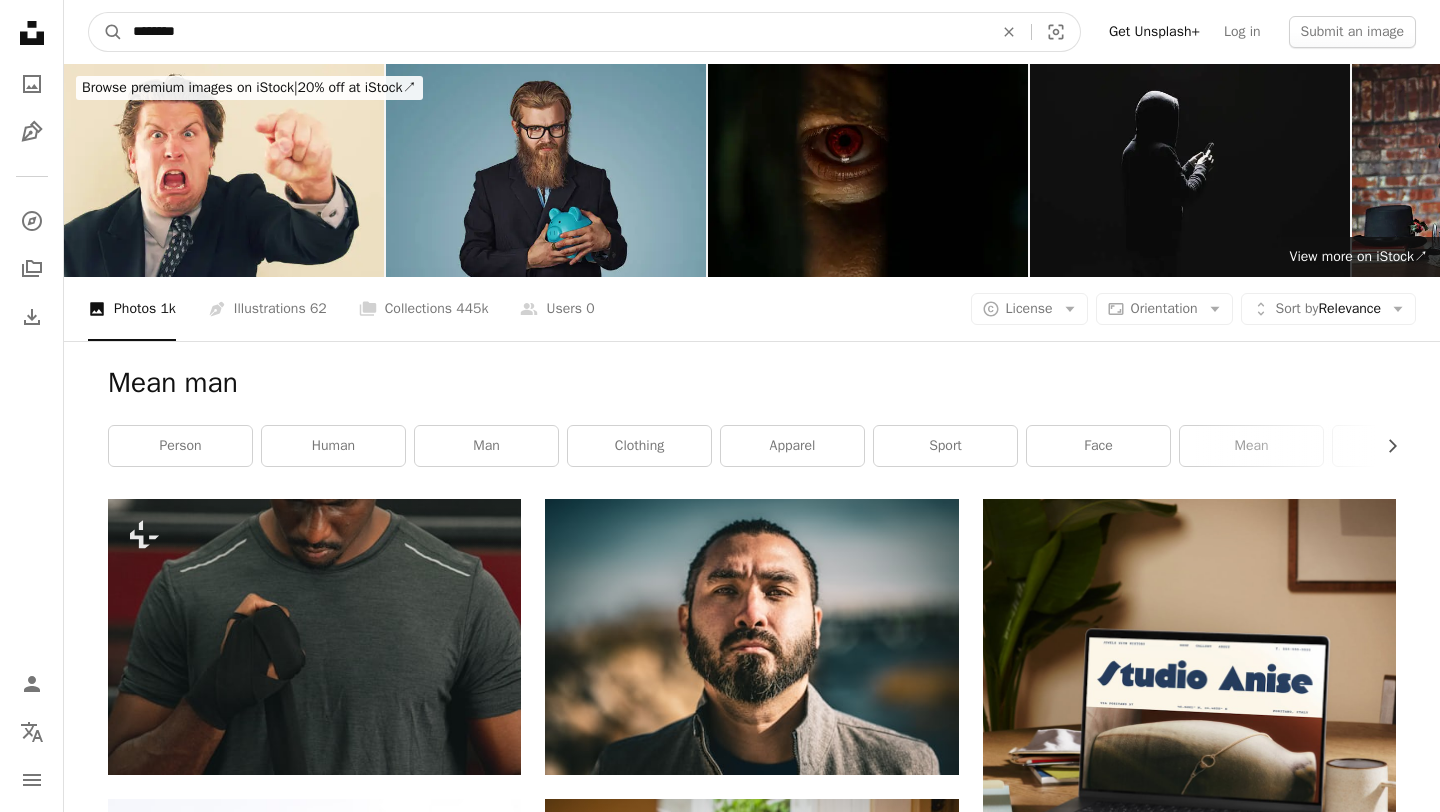 click on "********" at bounding box center [555, 32] 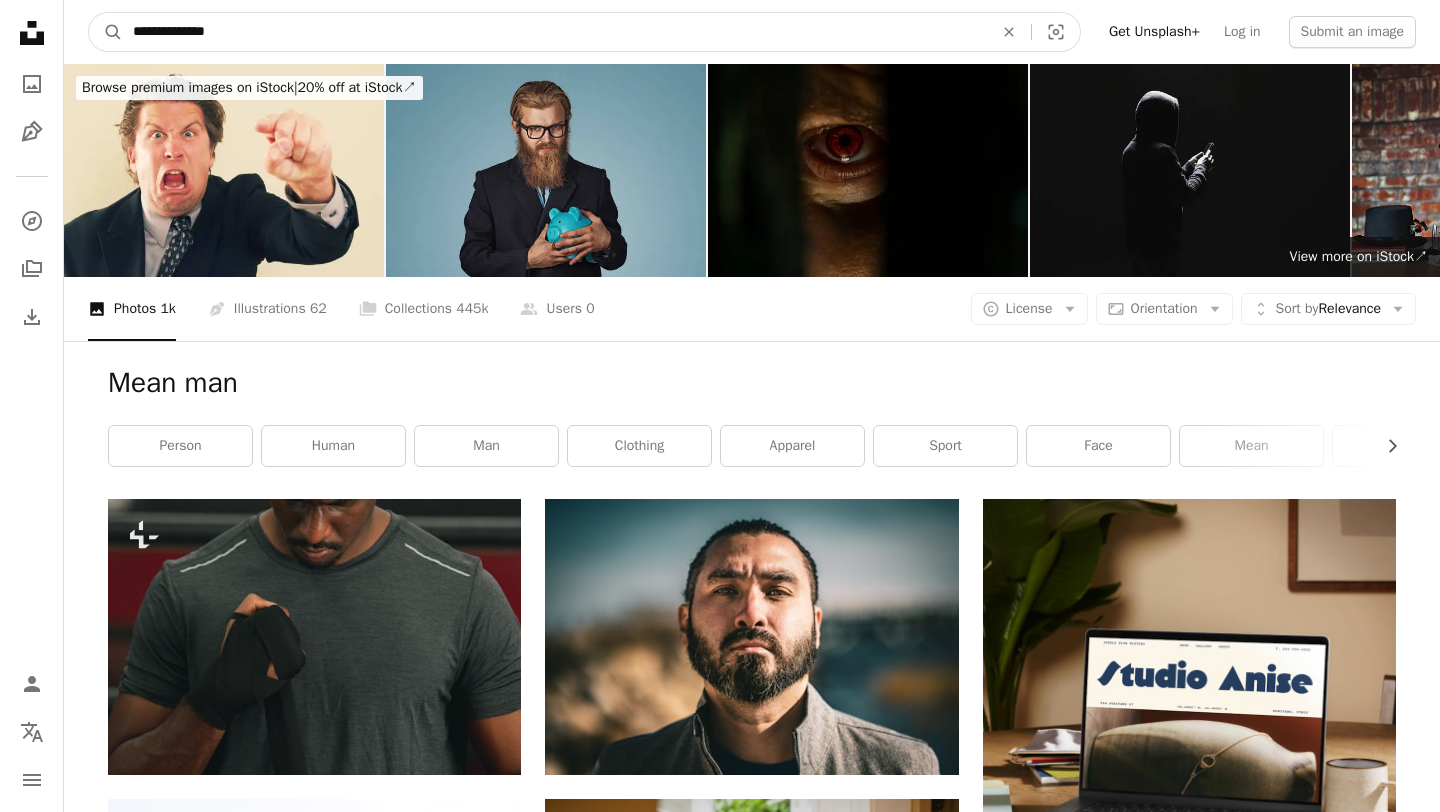 type on "**********" 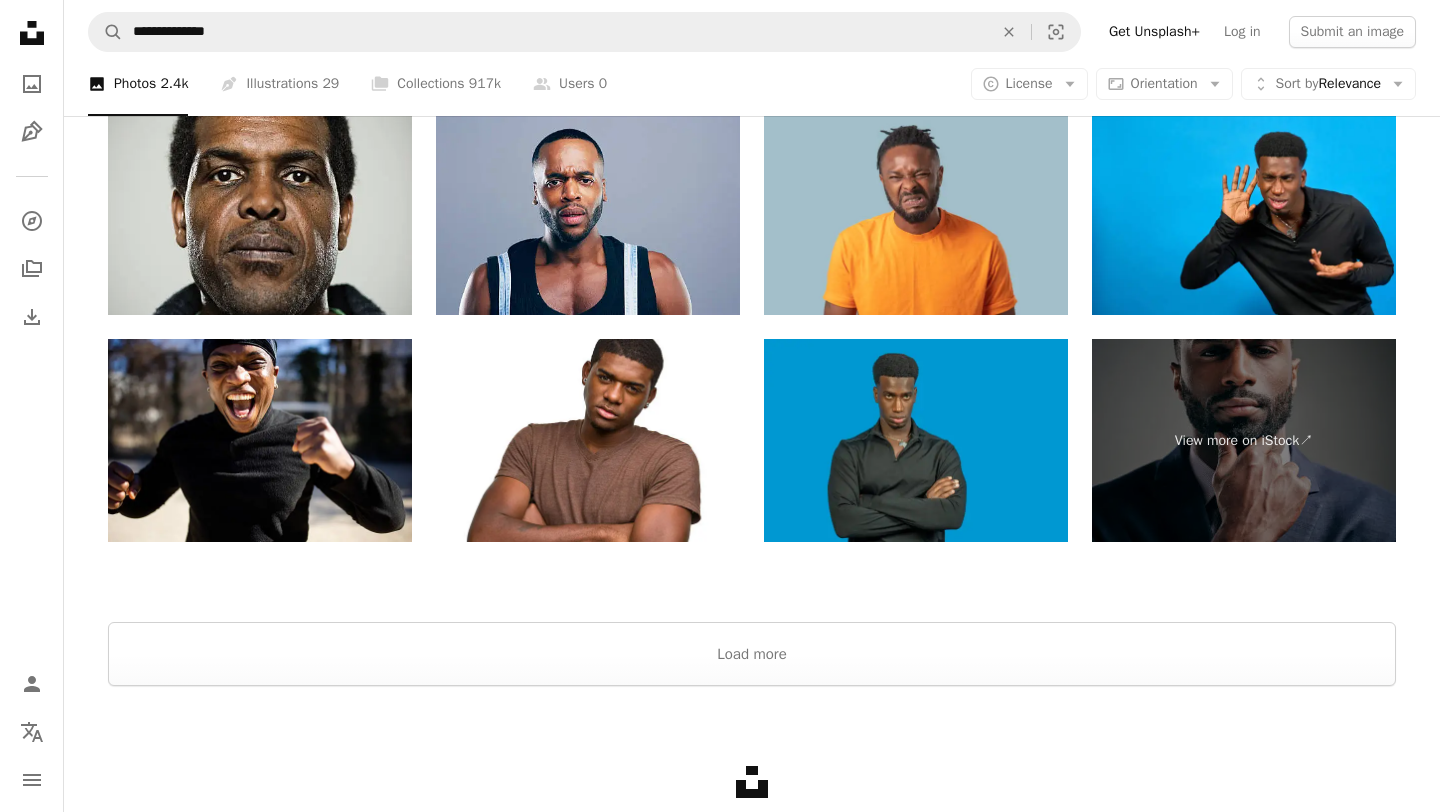 scroll, scrollTop: 4184, scrollLeft: 0, axis: vertical 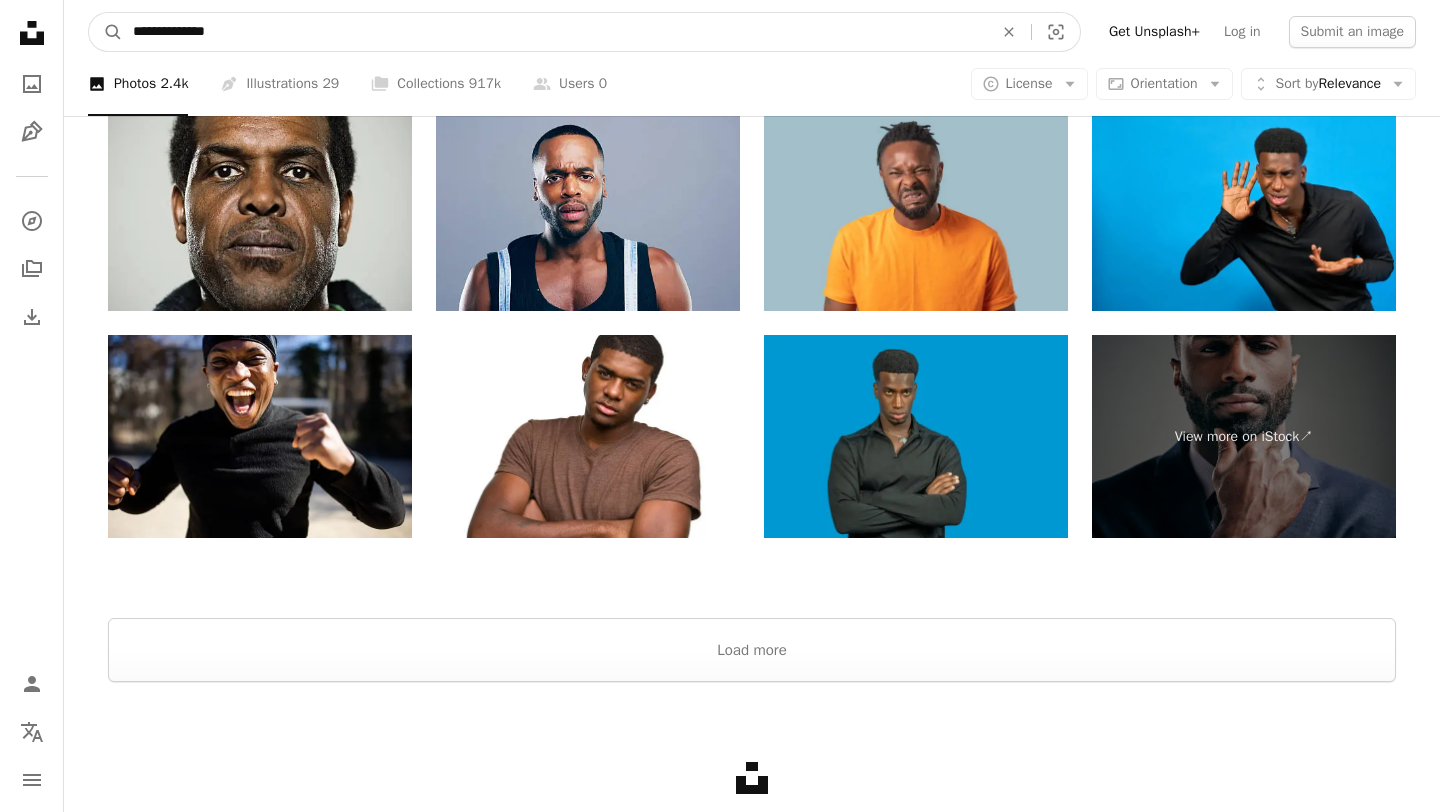 click on "**********" at bounding box center (555, 32) 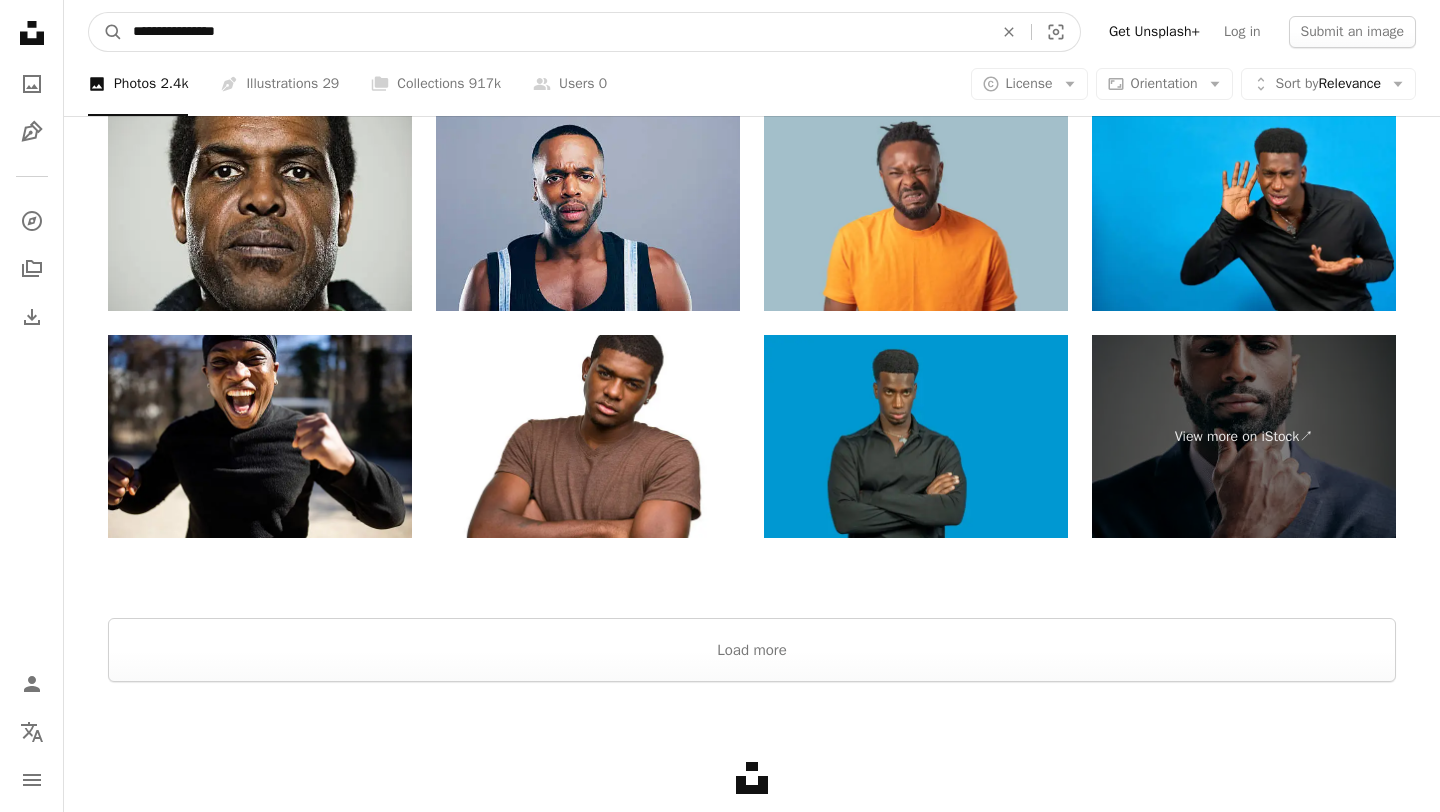 type on "**********" 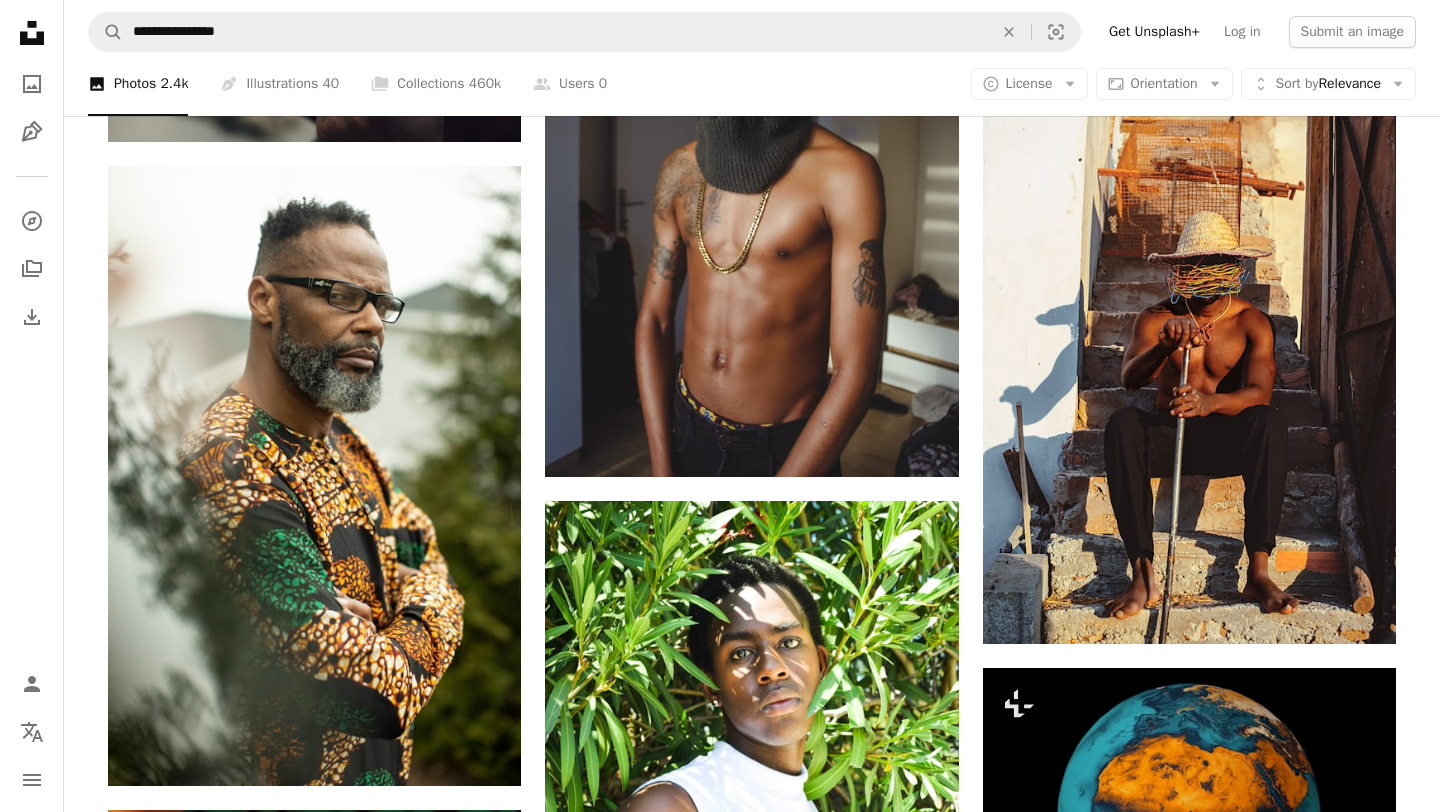 scroll, scrollTop: 2496, scrollLeft: 0, axis: vertical 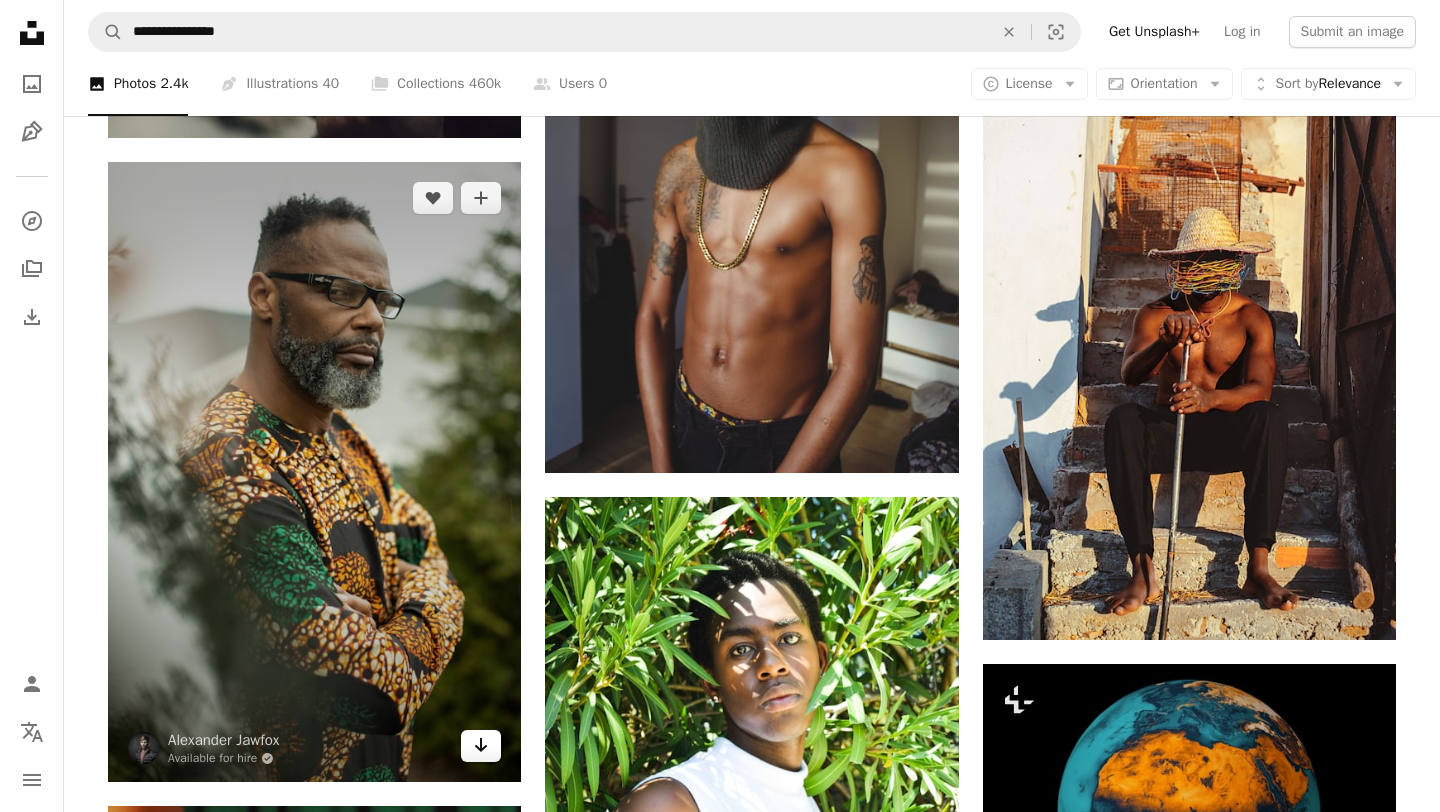 click on "Arrow pointing down" 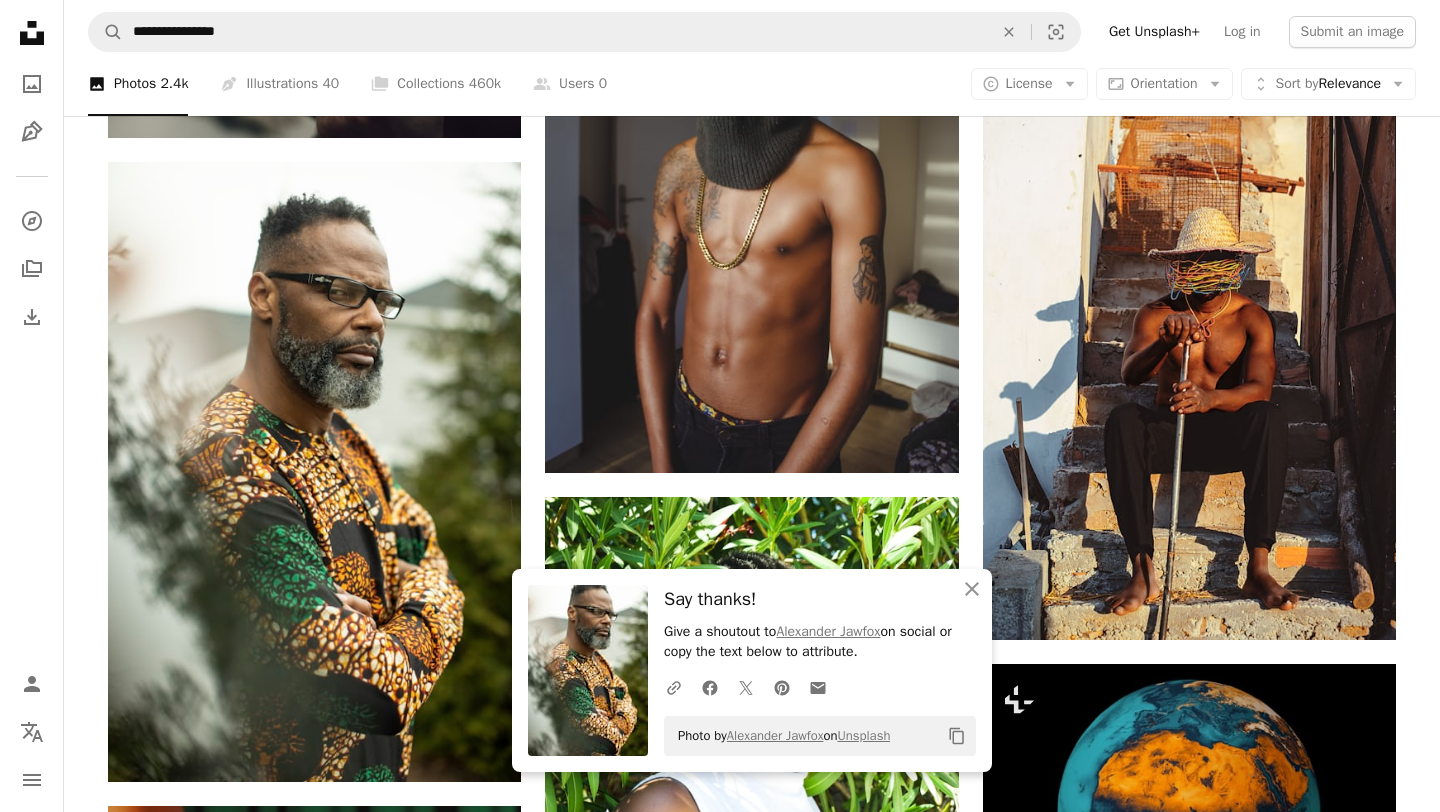 scroll, scrollTop: 2371, scrollLeft: 0, axis: vertical 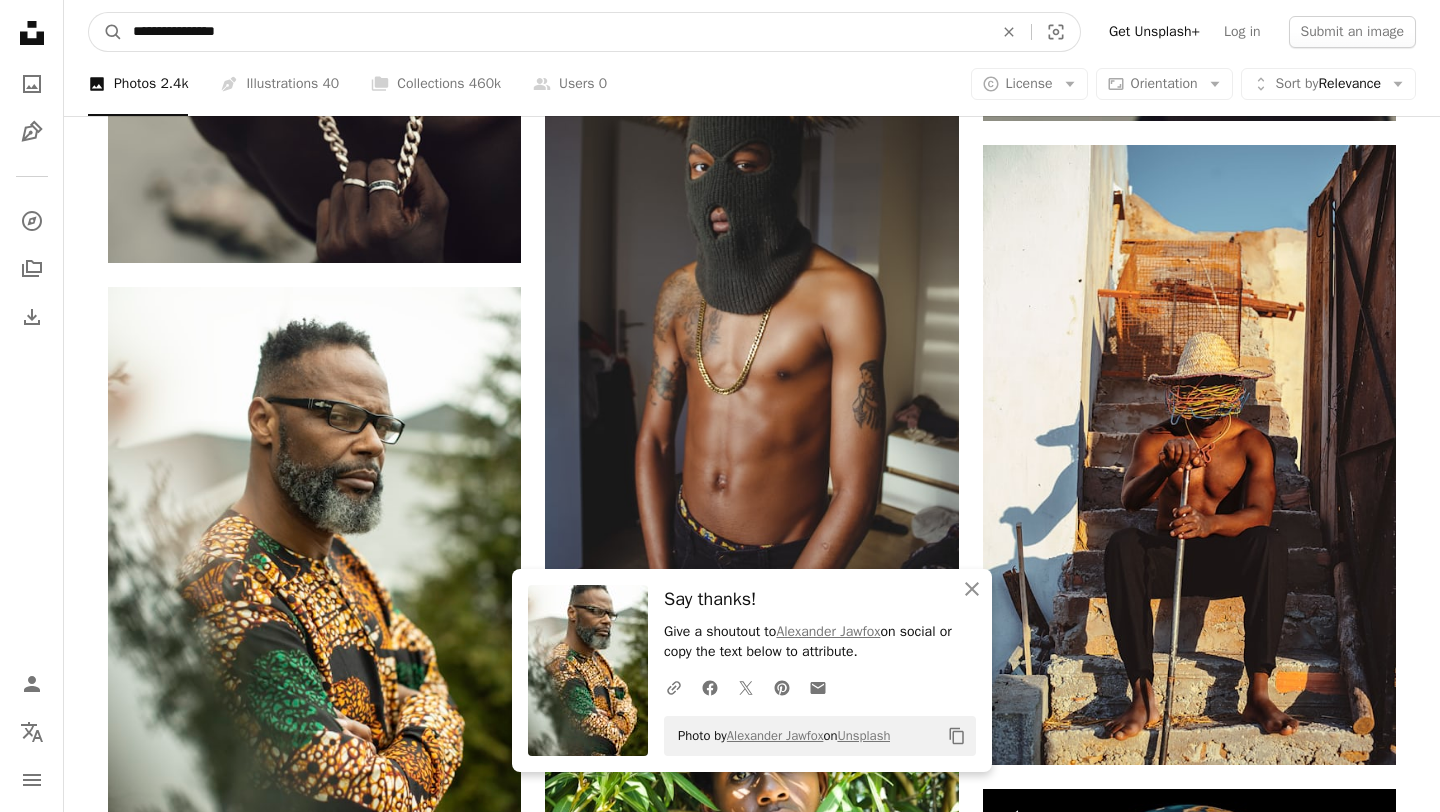 drag, startPoint x: 171, startPoint y: 30, endPoint x: 65, endPoint y: 22, distance: 106.30146 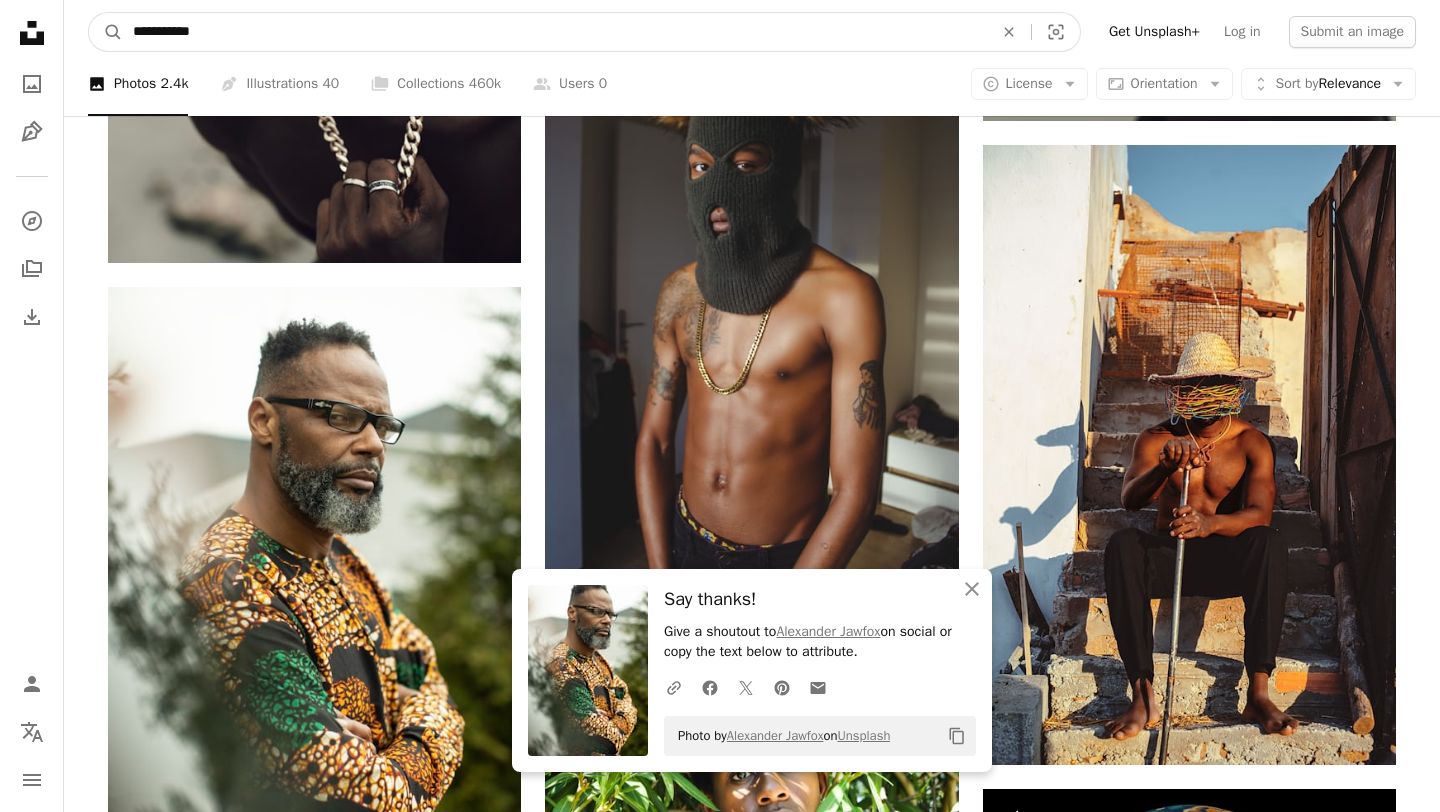 click on "**********" at bounding box center (555, 32) 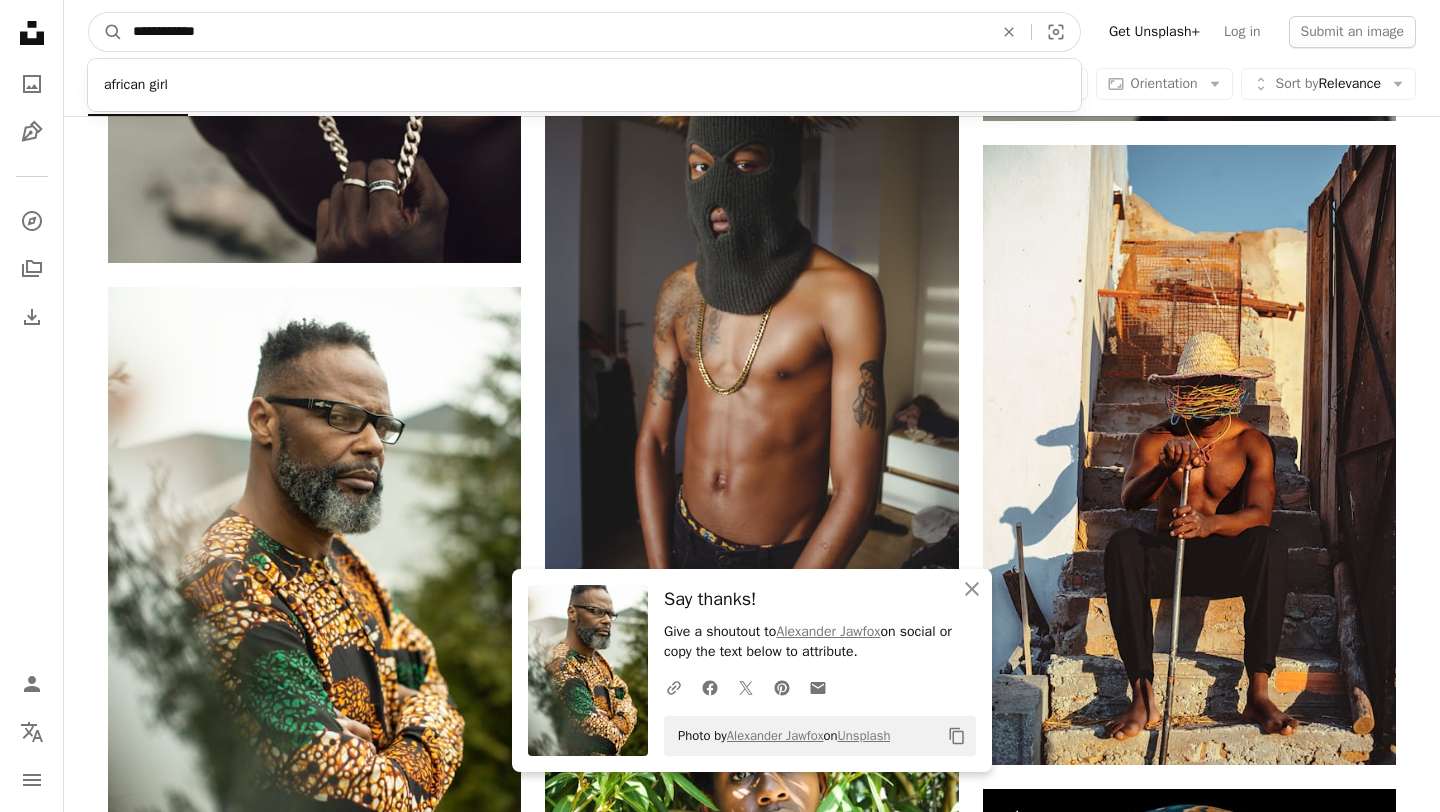 type on "**********" 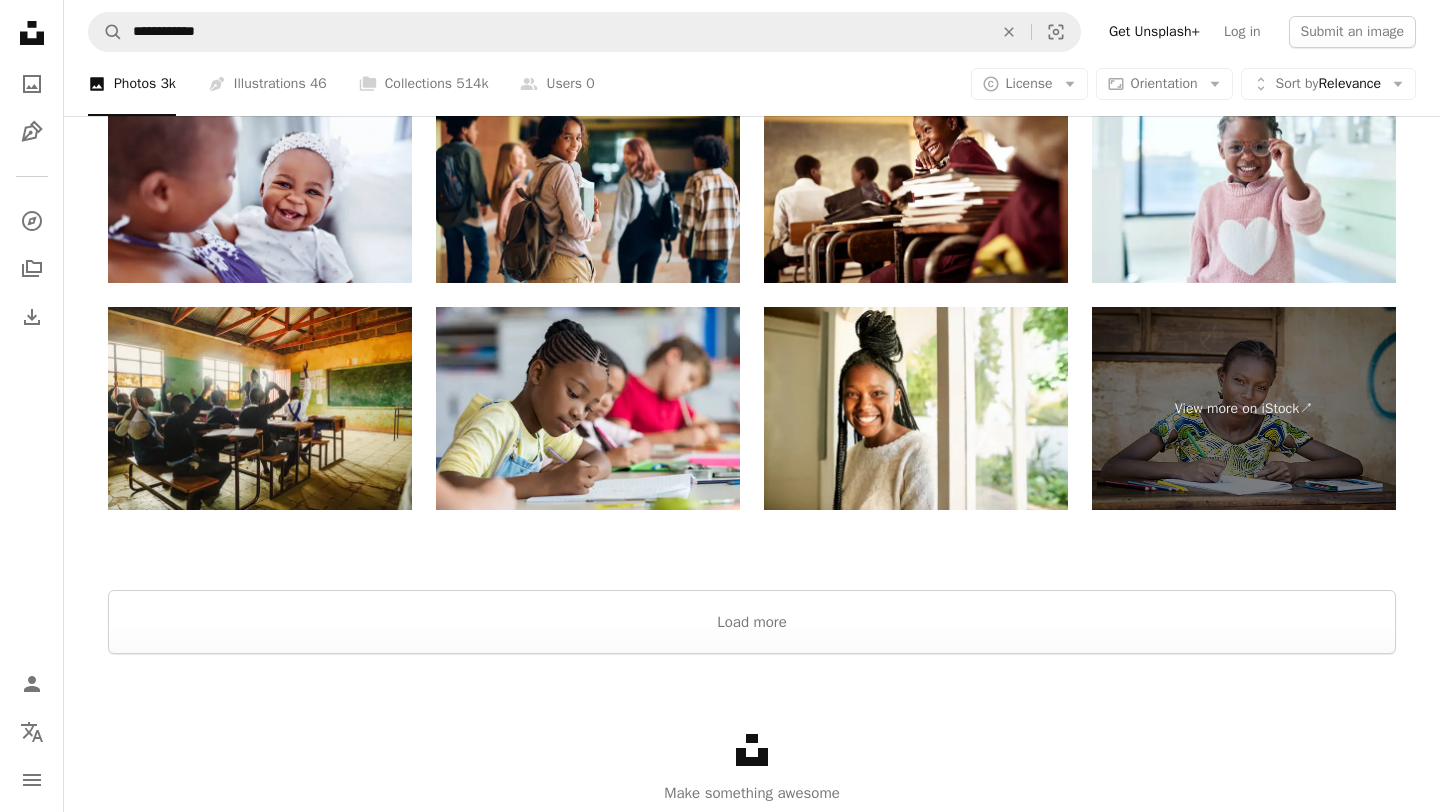 scroll, scrollTop: 4243, scrollLeft: 0, axis: vertical 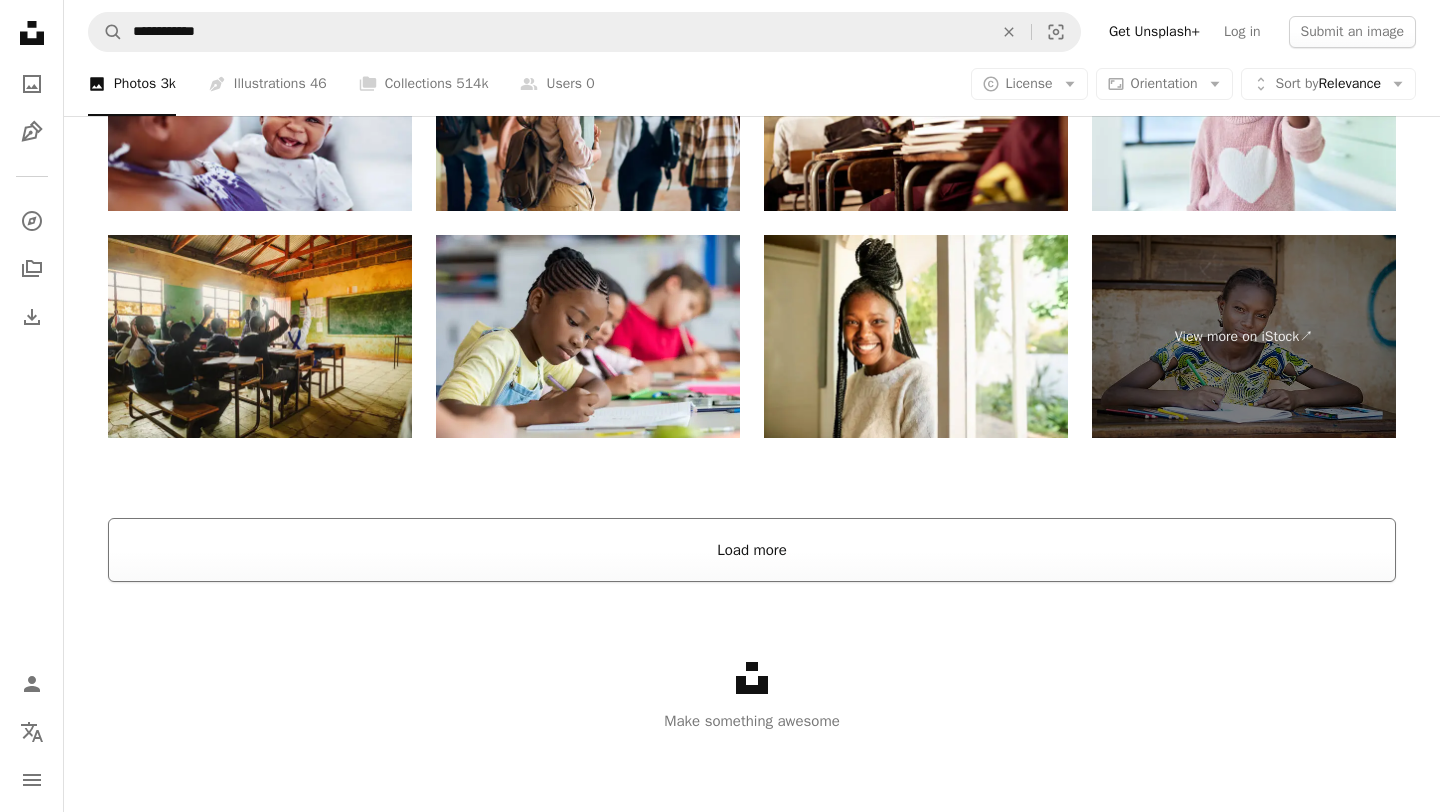 click on "Load more" at bounding box center [752, 550] 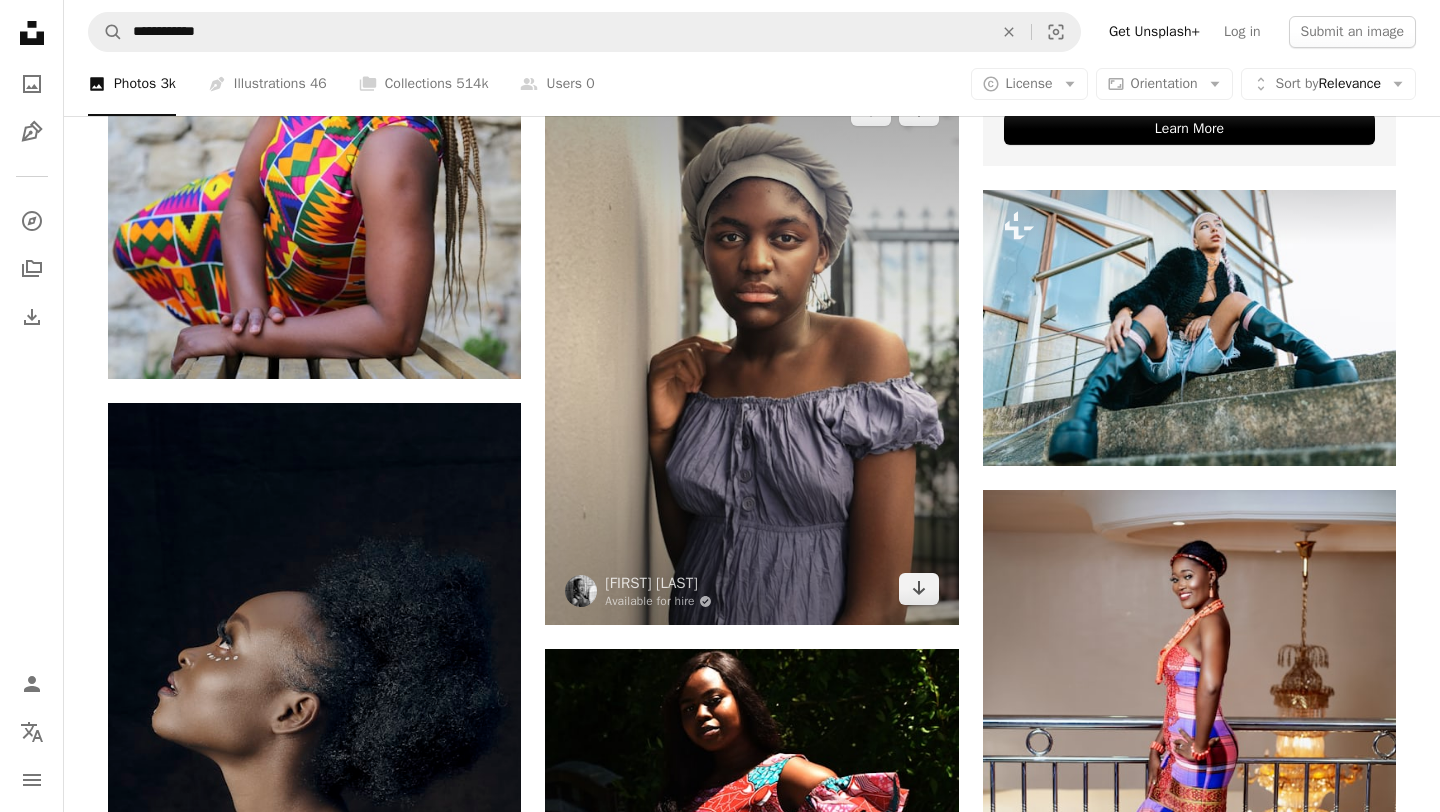 scroll, scrollTop: 10433, scrollLeft: 0, axis: vertical 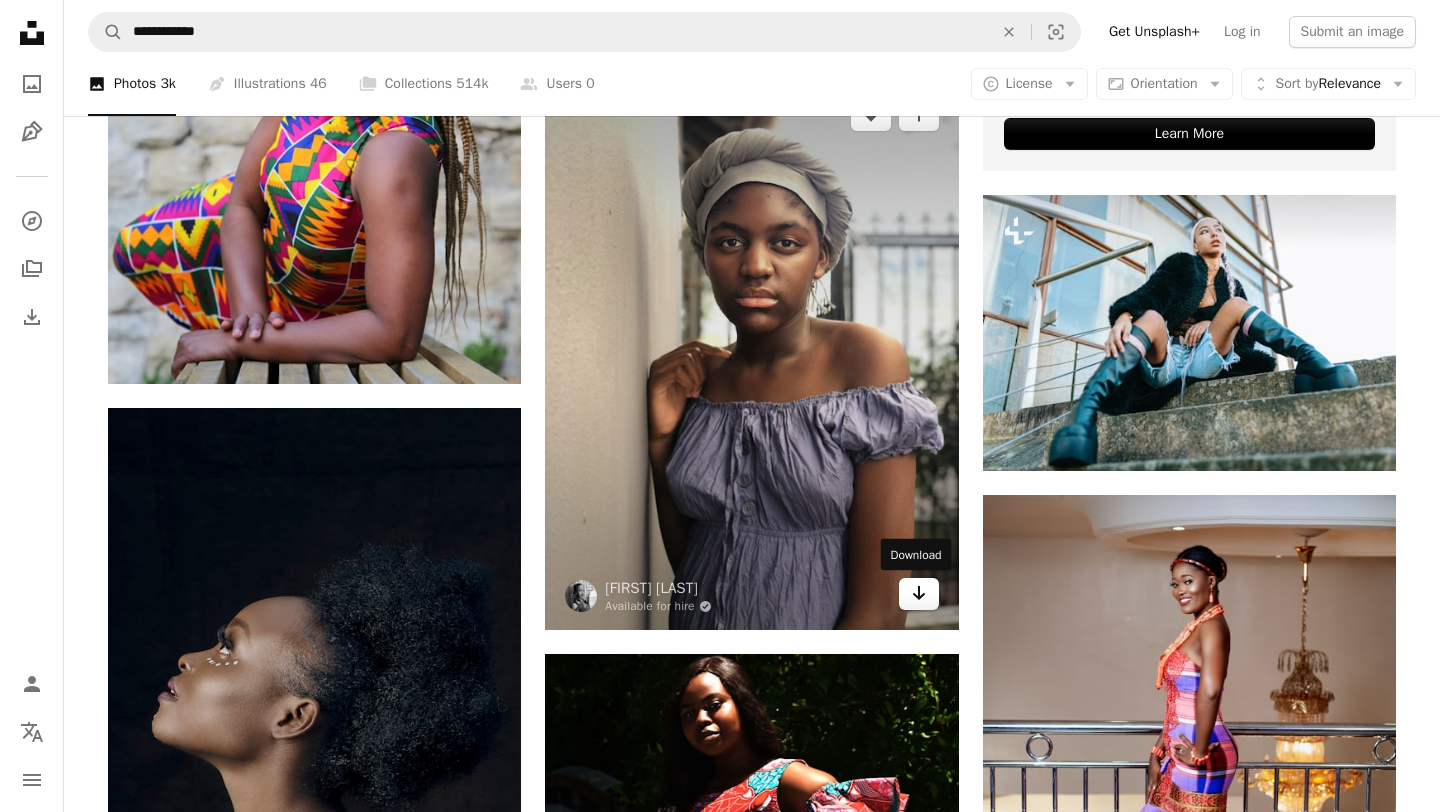 click on "Arrow pointing down" 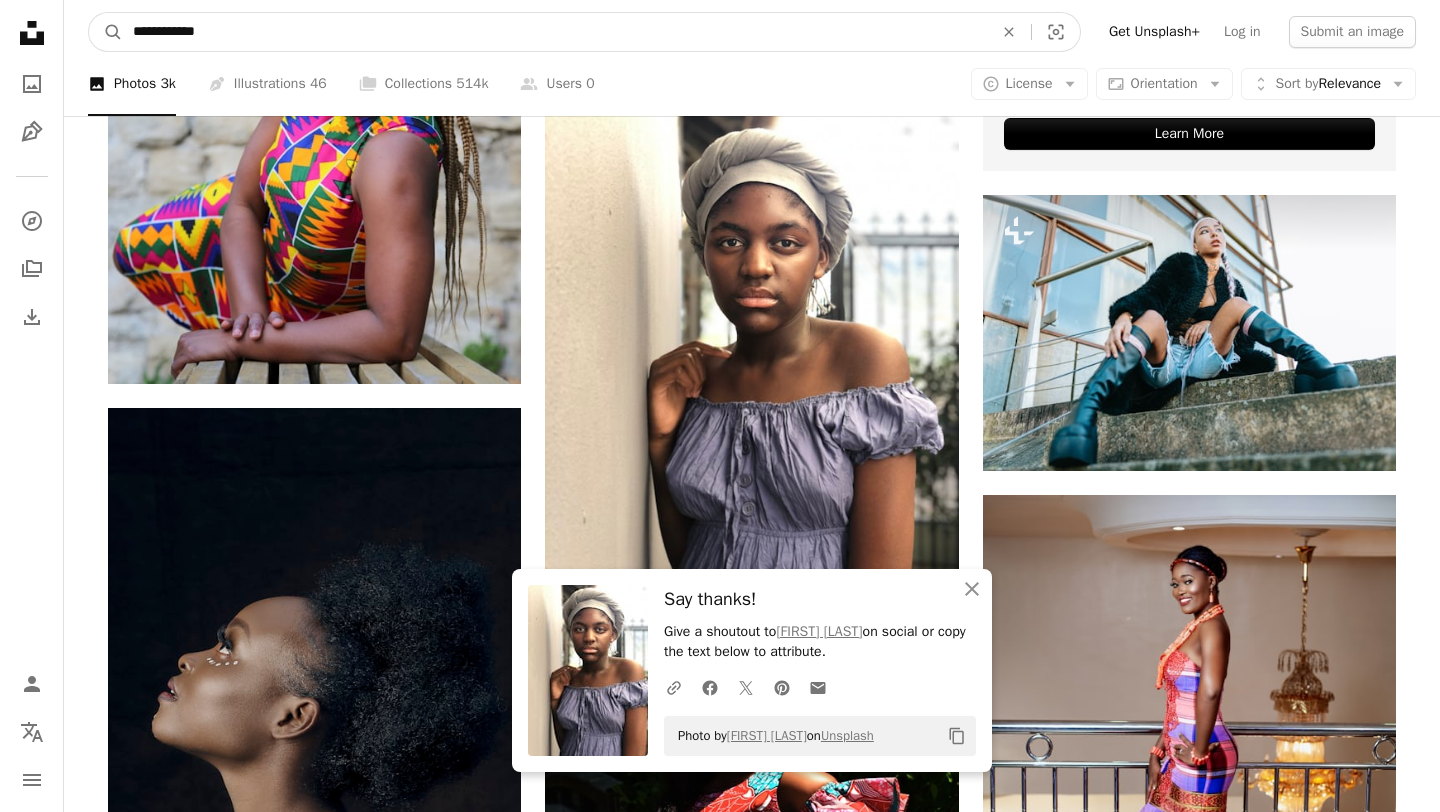 click on "**********" at bounding box center [555, 32] 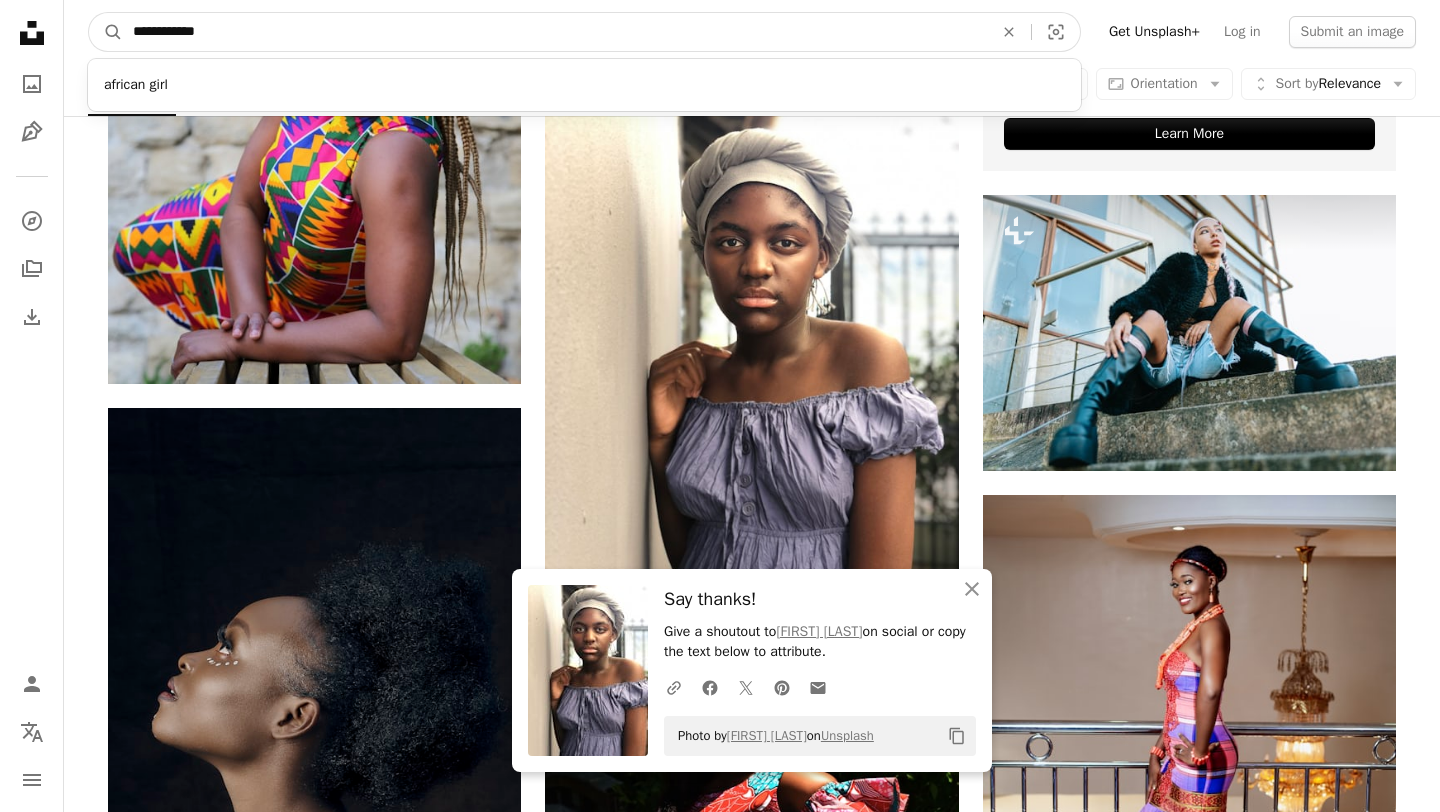 click on "**********" at bounding box center [555, 32] 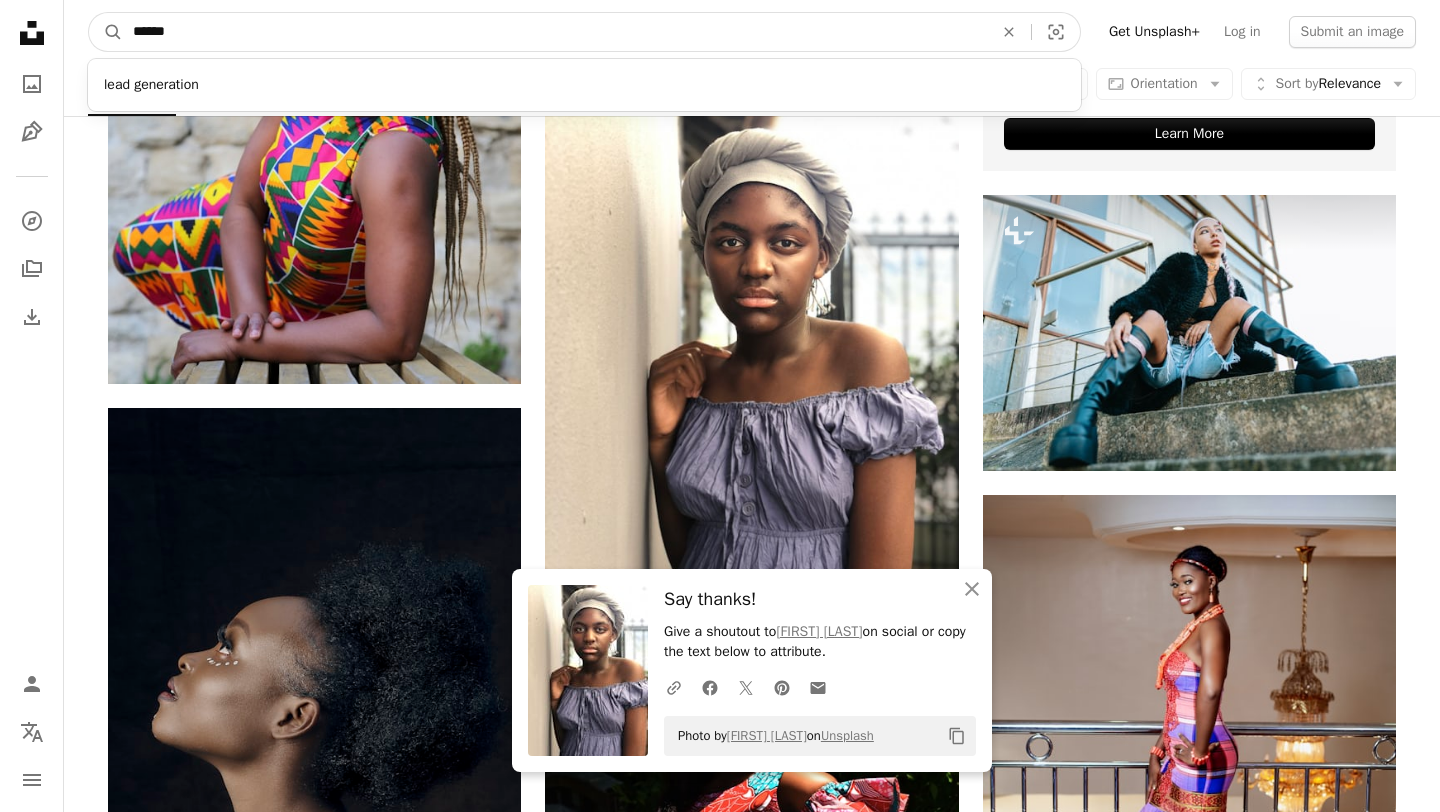 type on "*****" 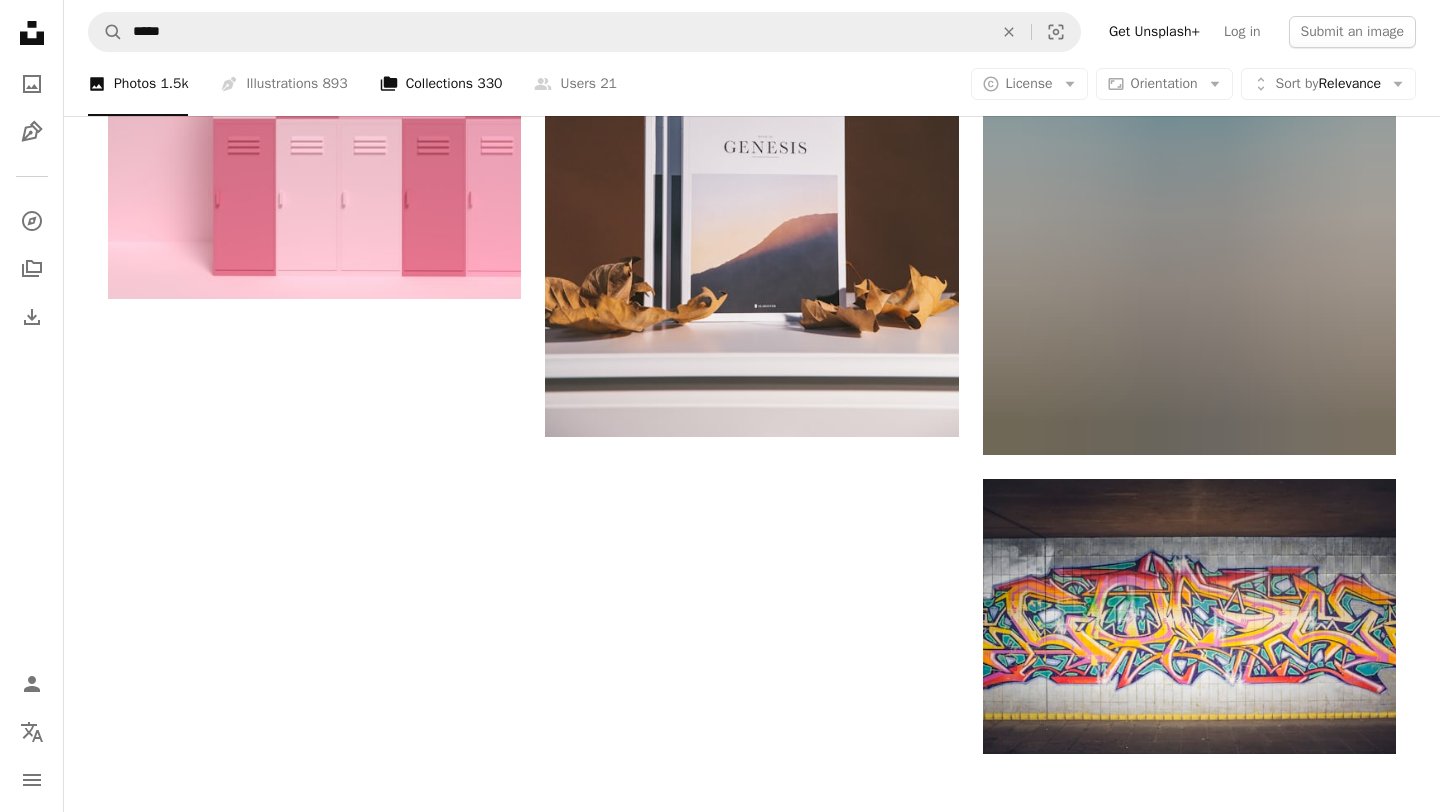 scroll, scrollTop: 2811, scrollLeft: 0, axis: vertical 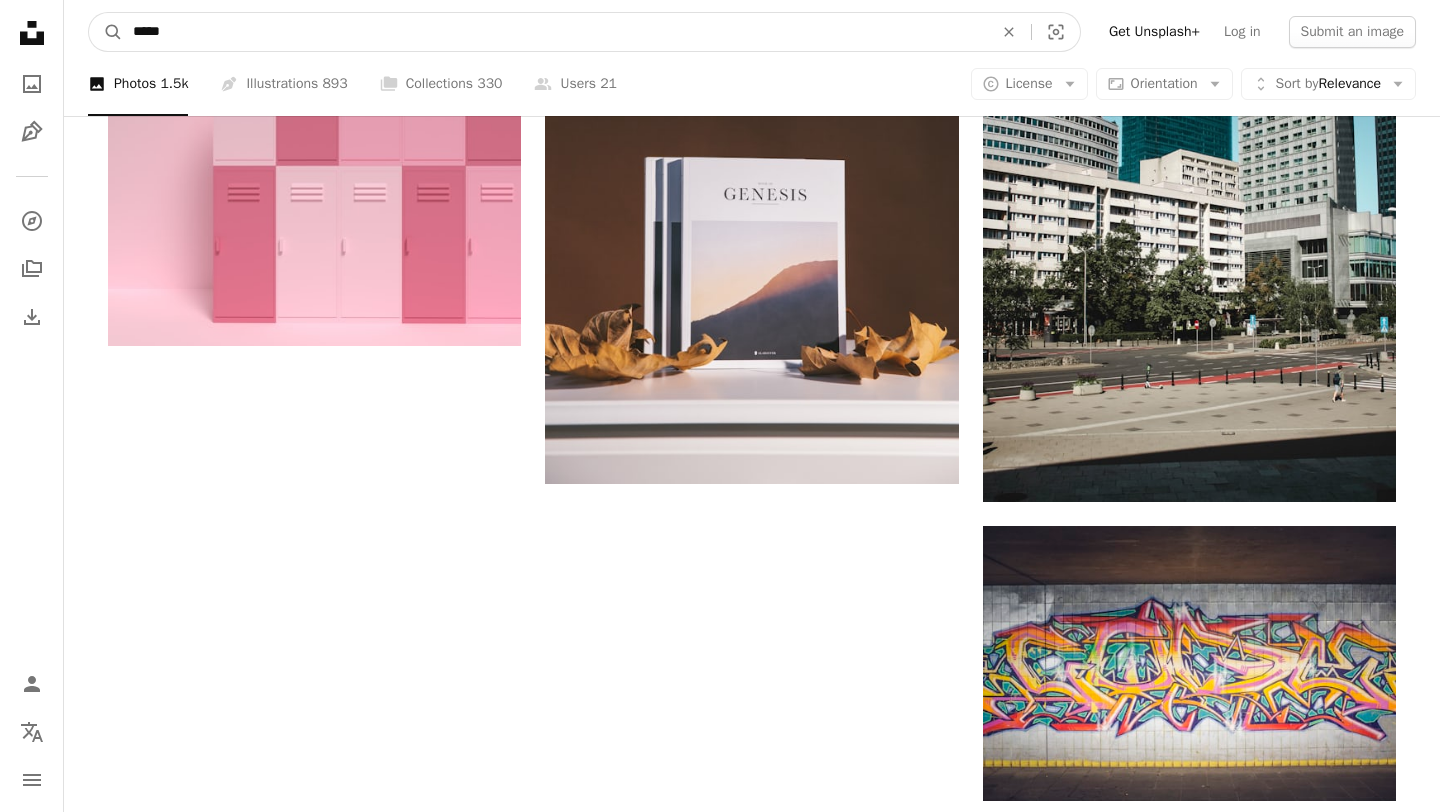 click on "*****" at bounding box center (555, 32) 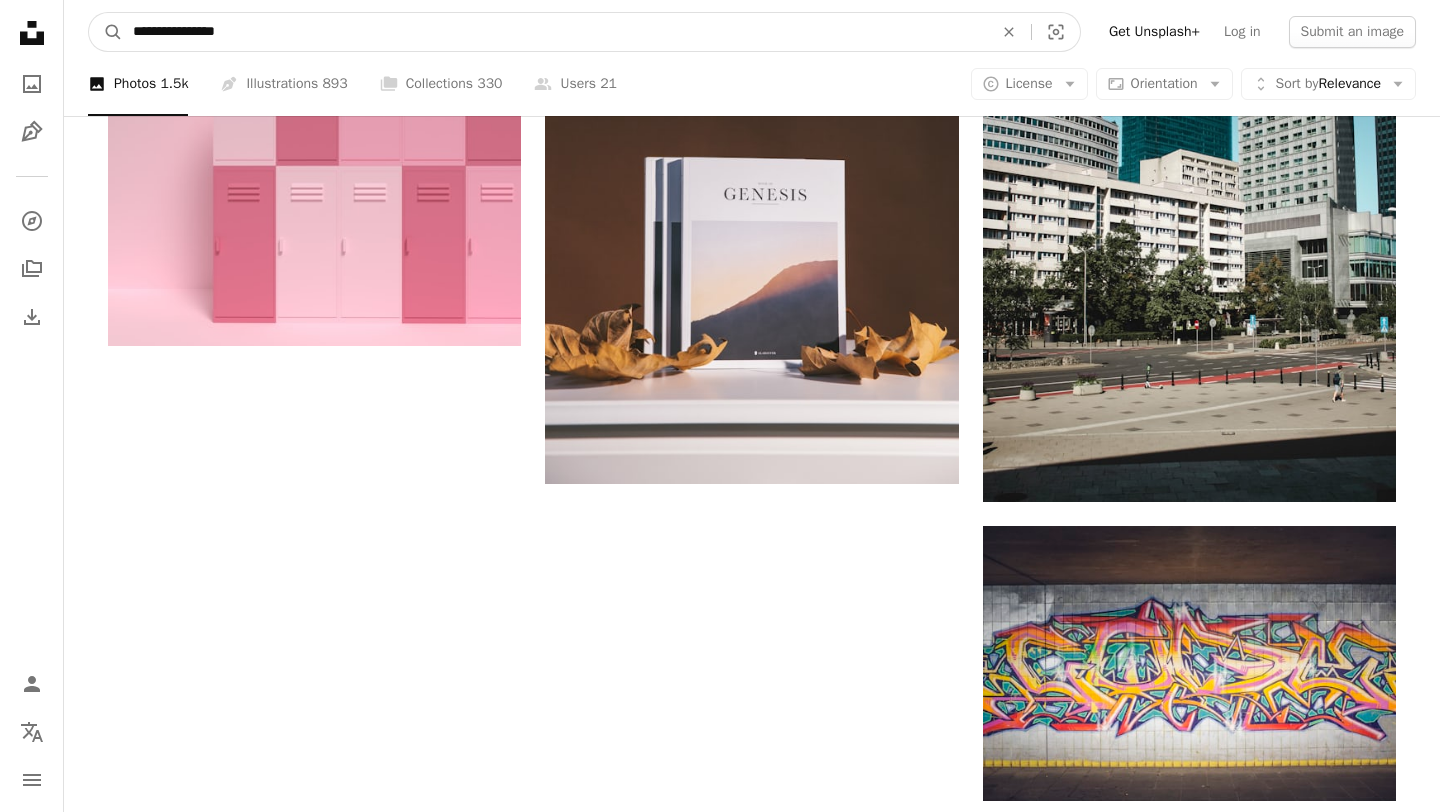 type on "**********" 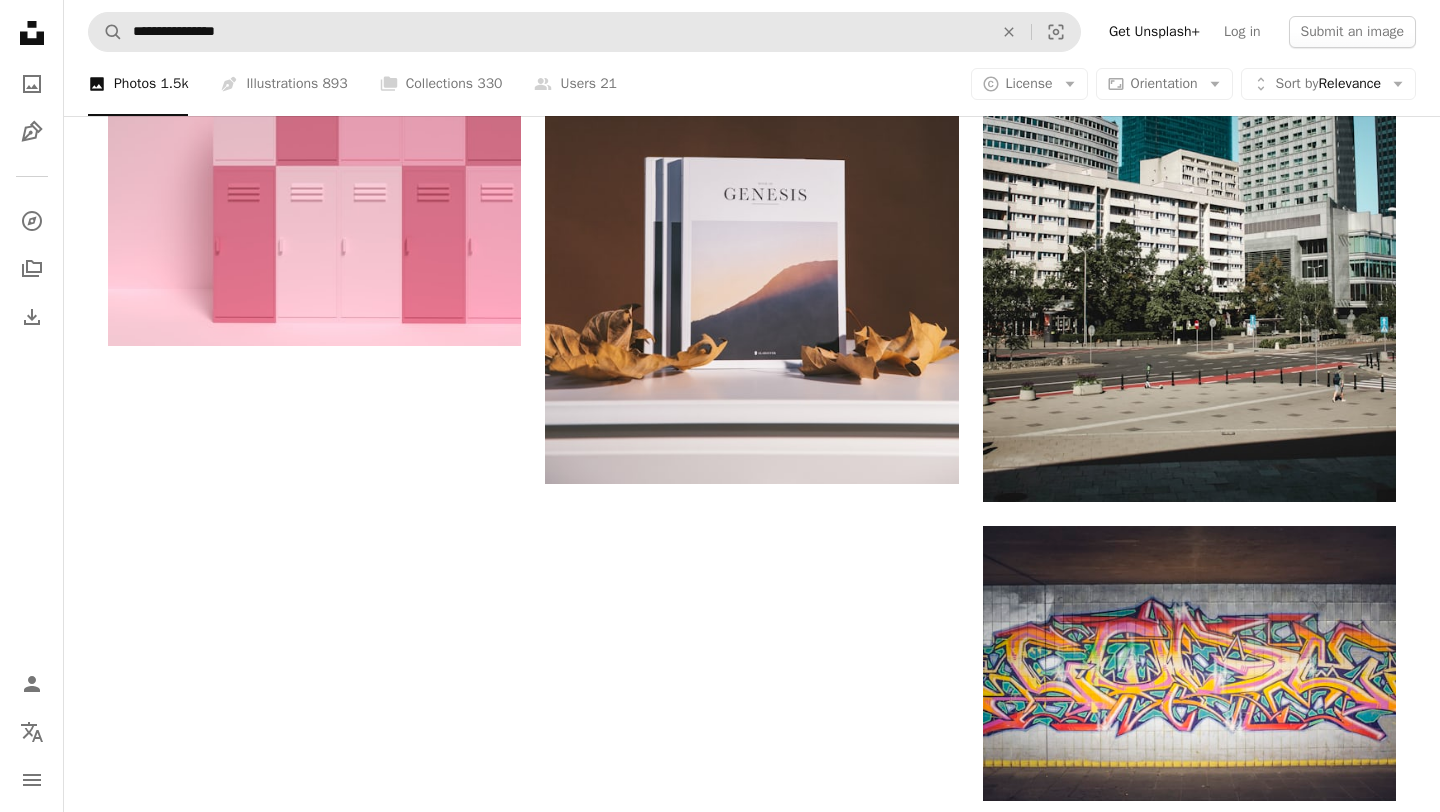 scroll, scrollTop: 0, scrollLeft: 0, axis: both 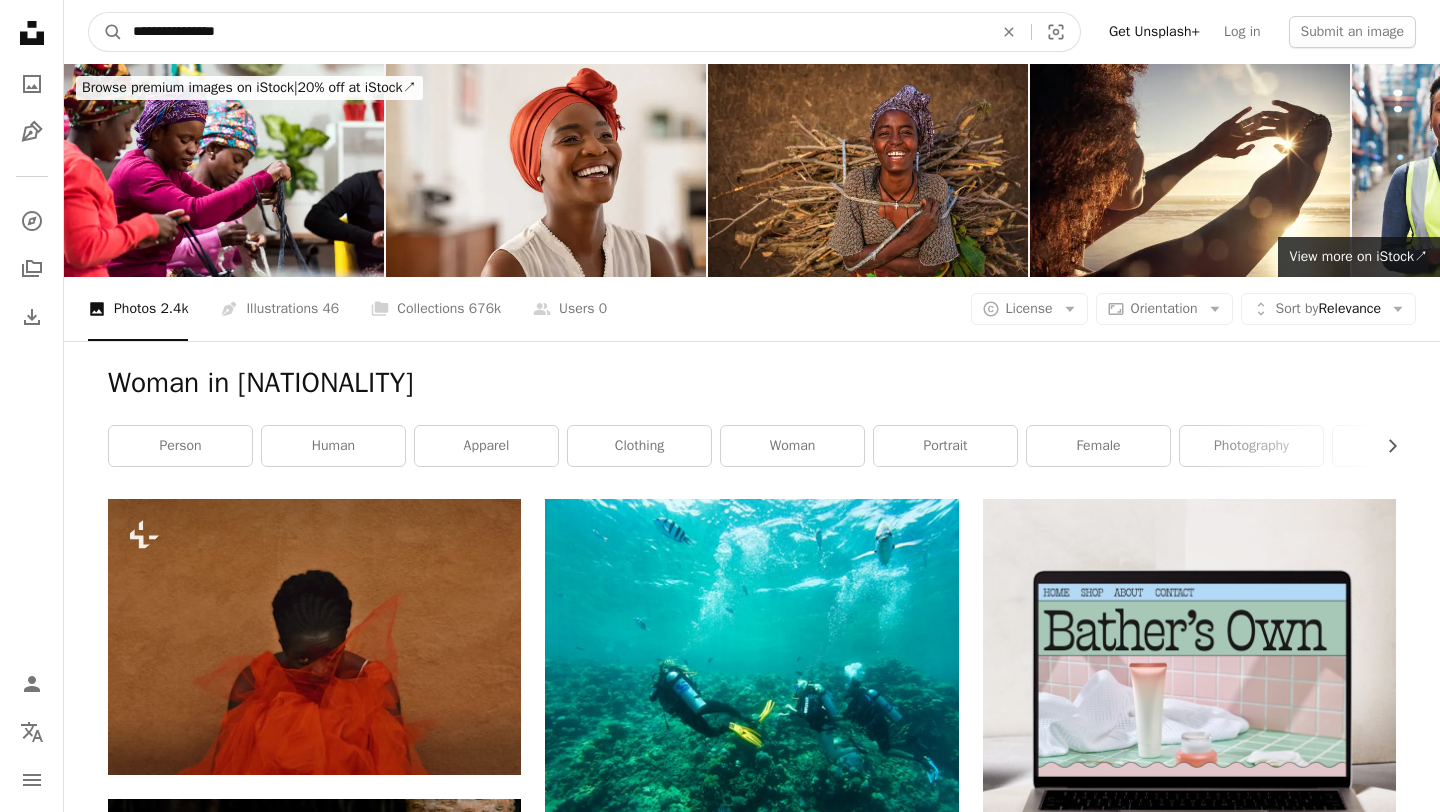 click on "**********" at bounding box center [555, 32] 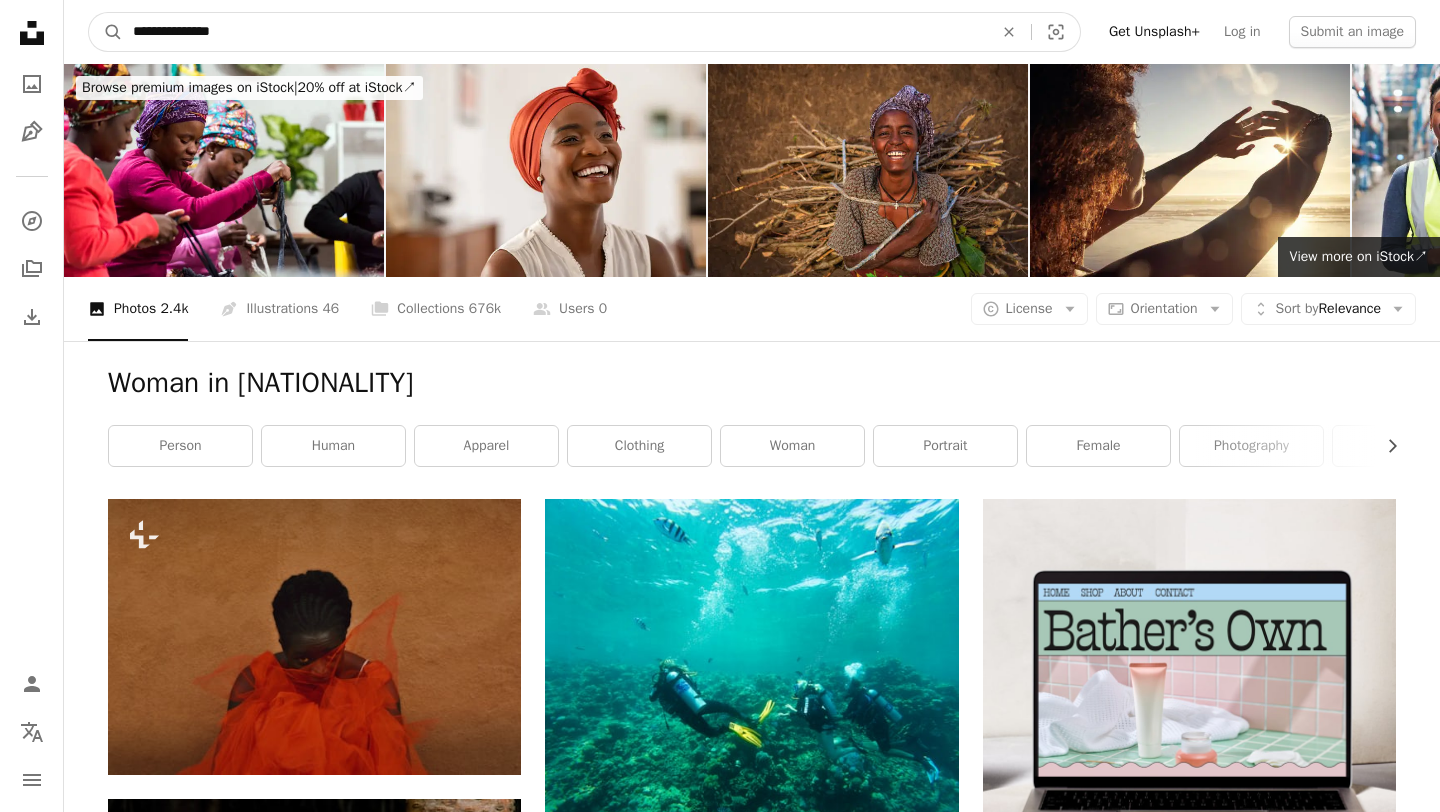 type on "**********" 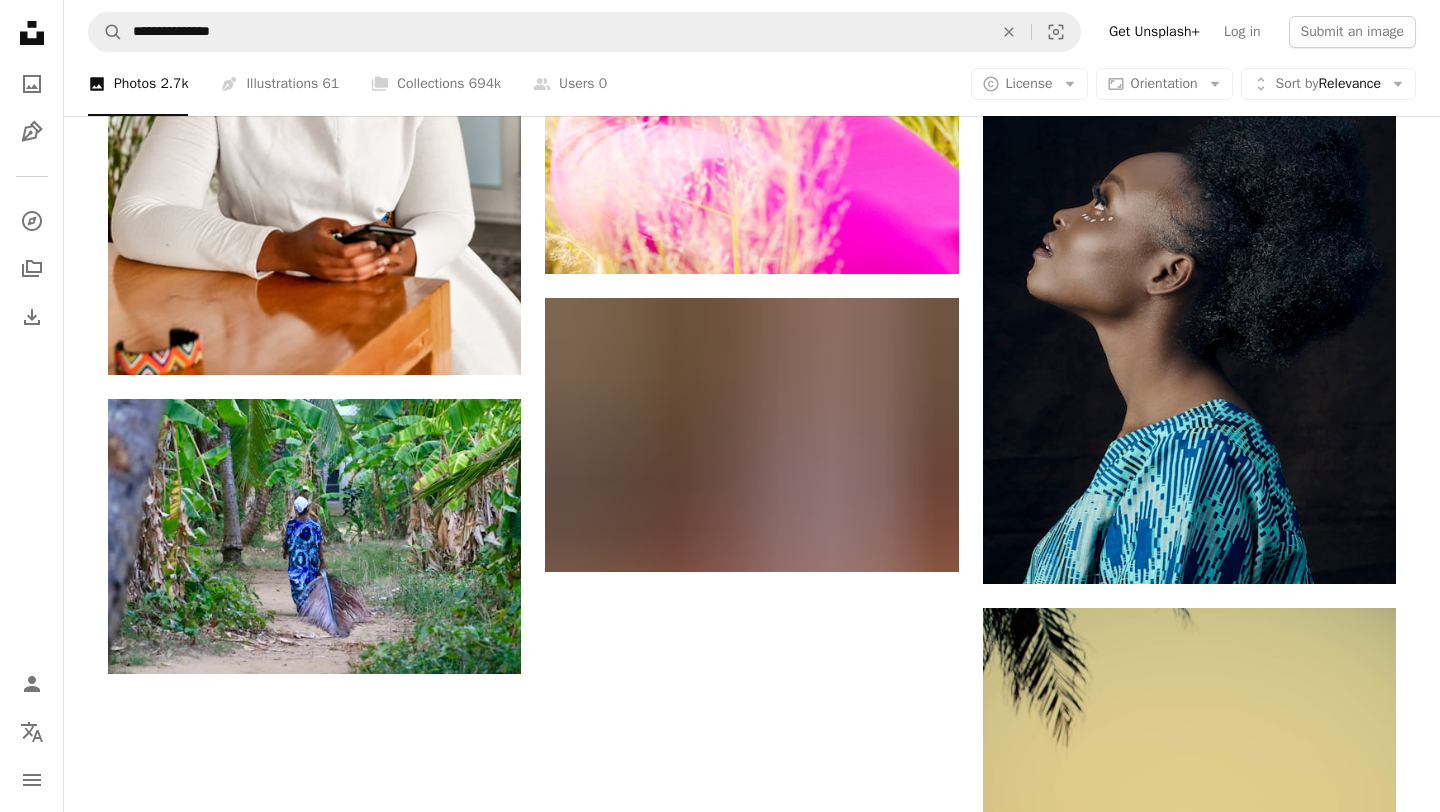 scroll, scrollTop: 3659, scrollLeft: 0, axis: vertical 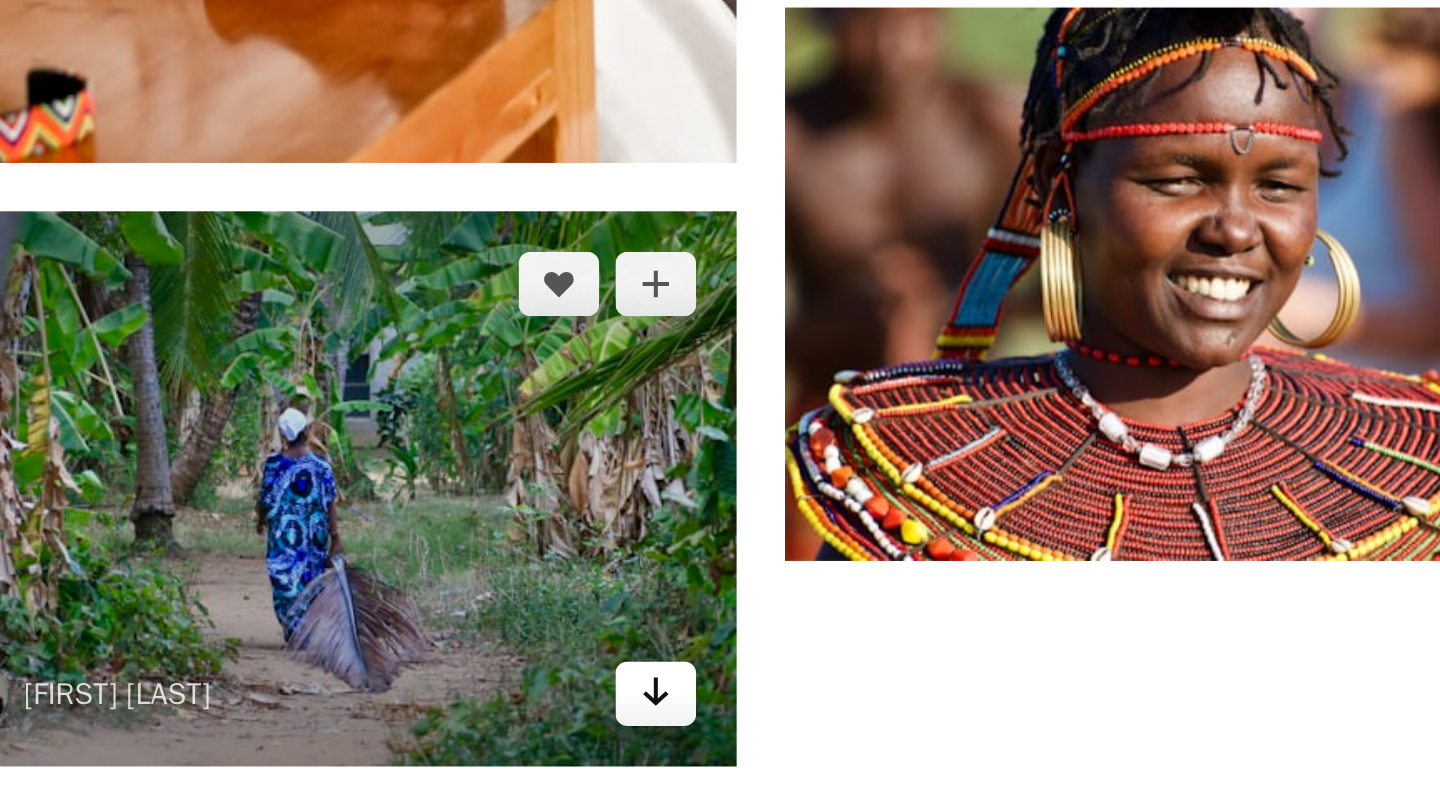 click on "Arrow pointing down" 